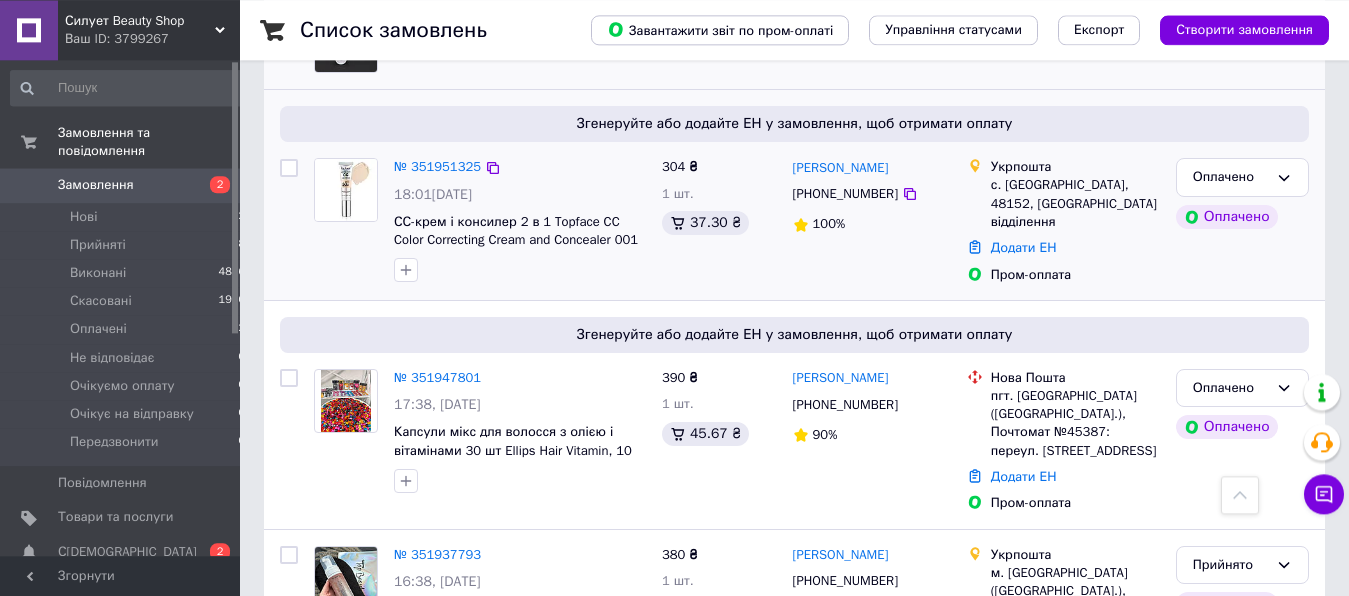 scroll, scrollTop: 816, scrollLeft: 0, axis: vertical 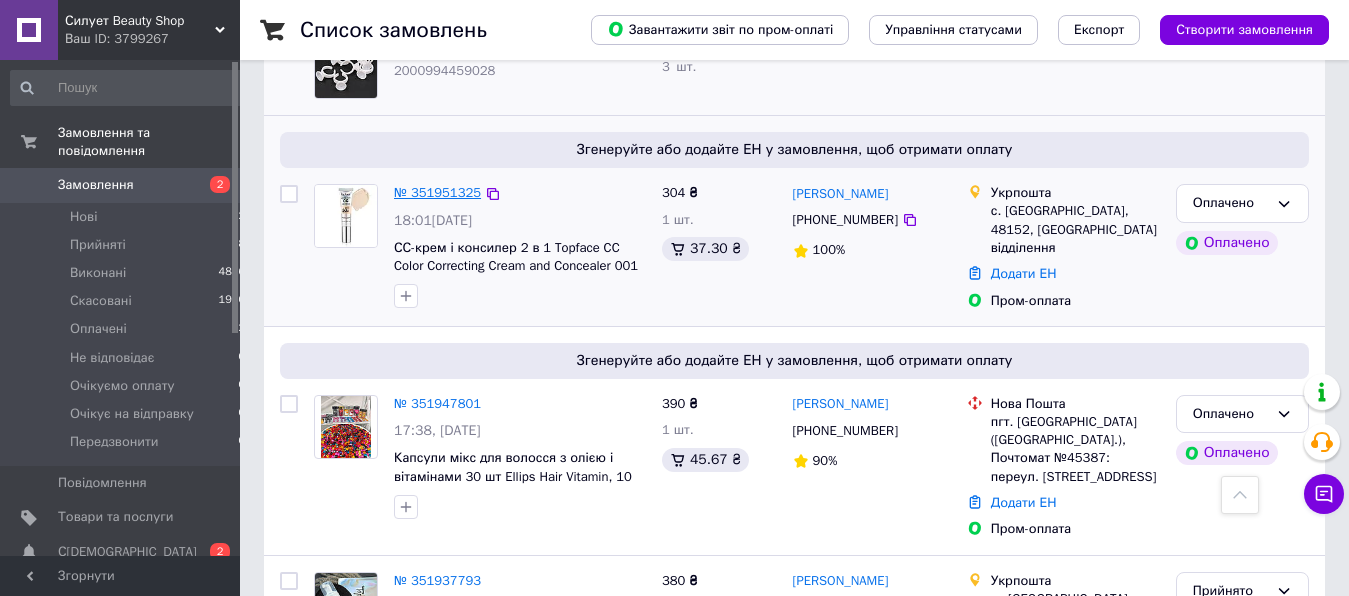 click on "№ 351951325" at bounding box center [437, 192] 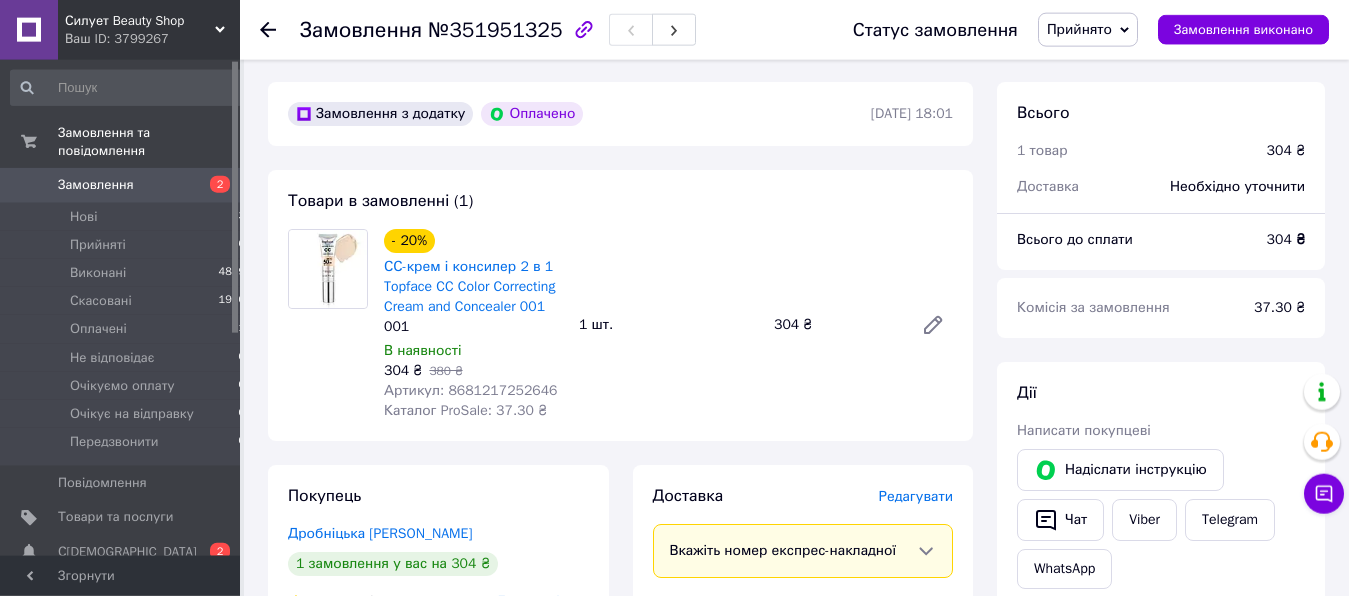 scroll, scrollTop: 102, scrollLeft: 0, axis: vertical 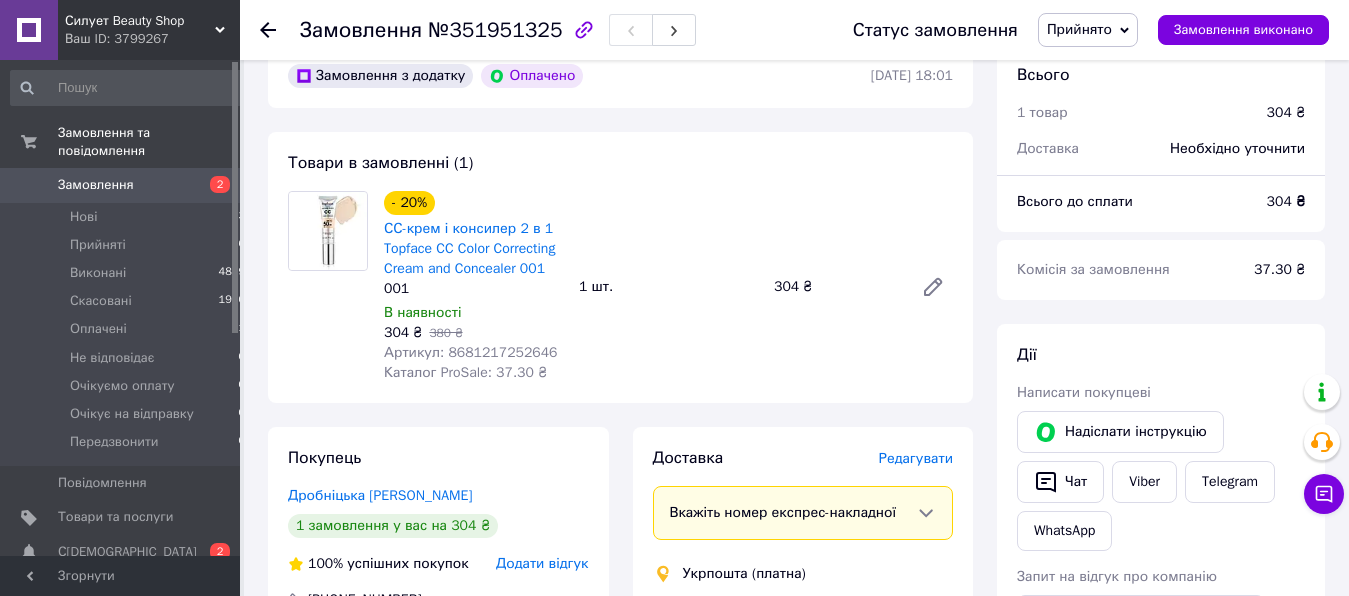 click on "Артикул: 8681217252646" at bounding box center [471, 352] 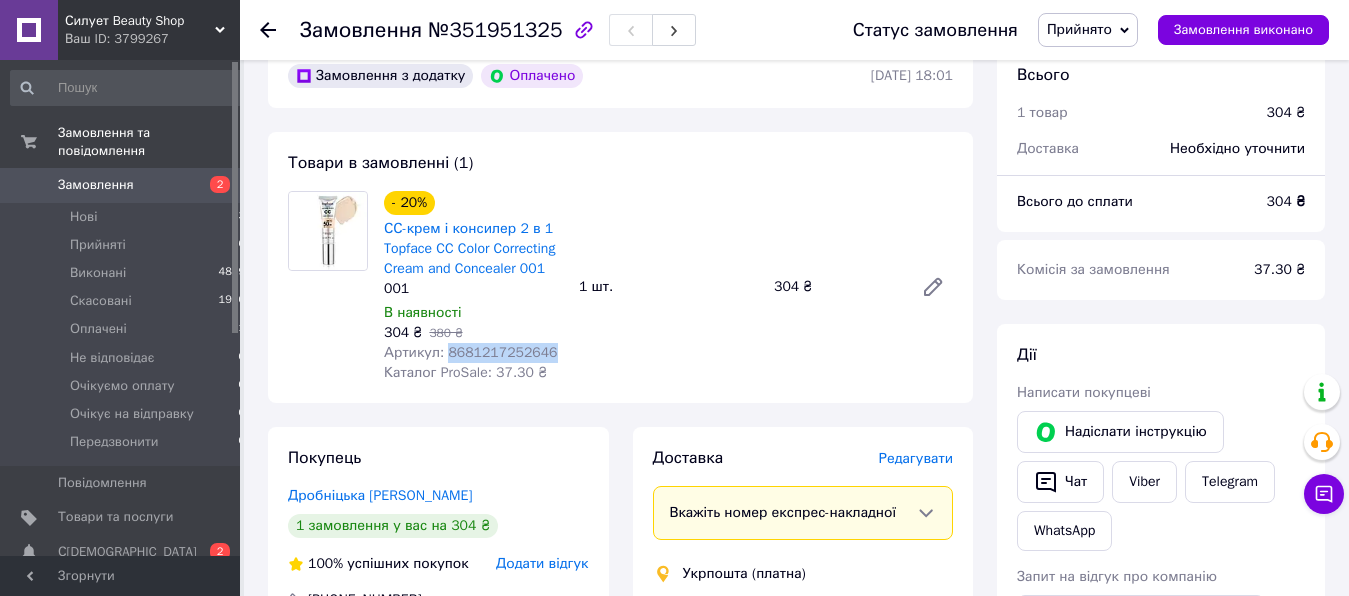 click on "Артикул: 8681217252646" at bounding box center (471, 352) 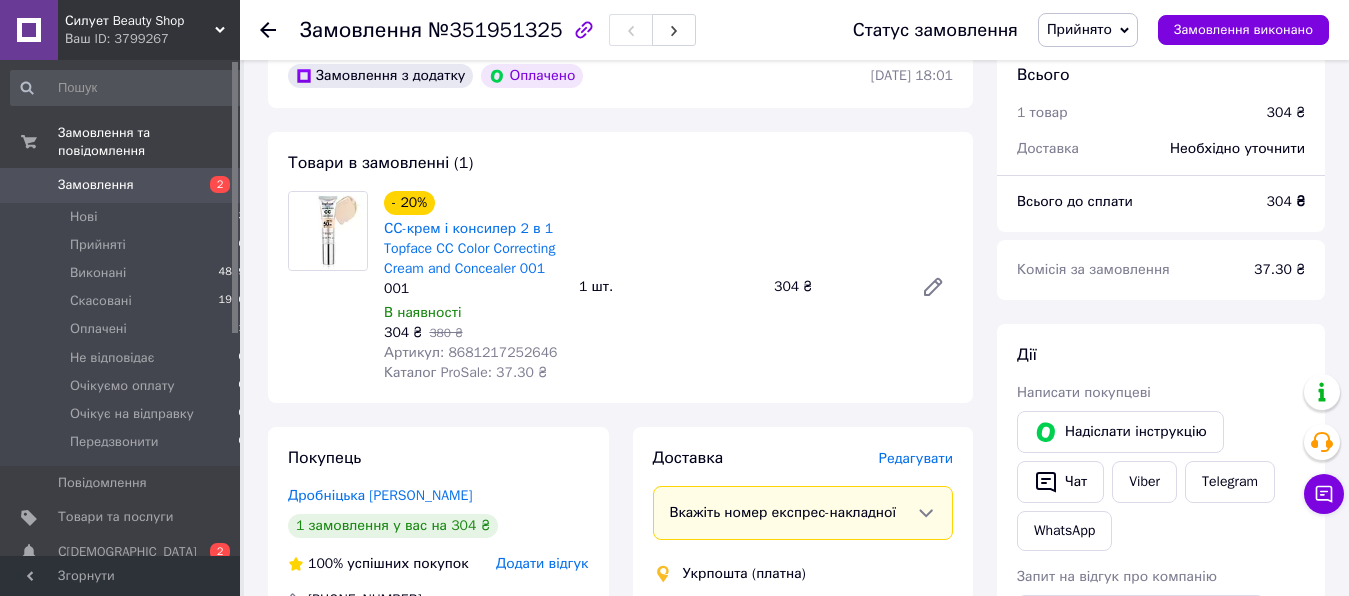 drag, startPoint x: 524, startPoint y: 27, endPoint x: 521, endPoint y: 50, distance: 23.194826 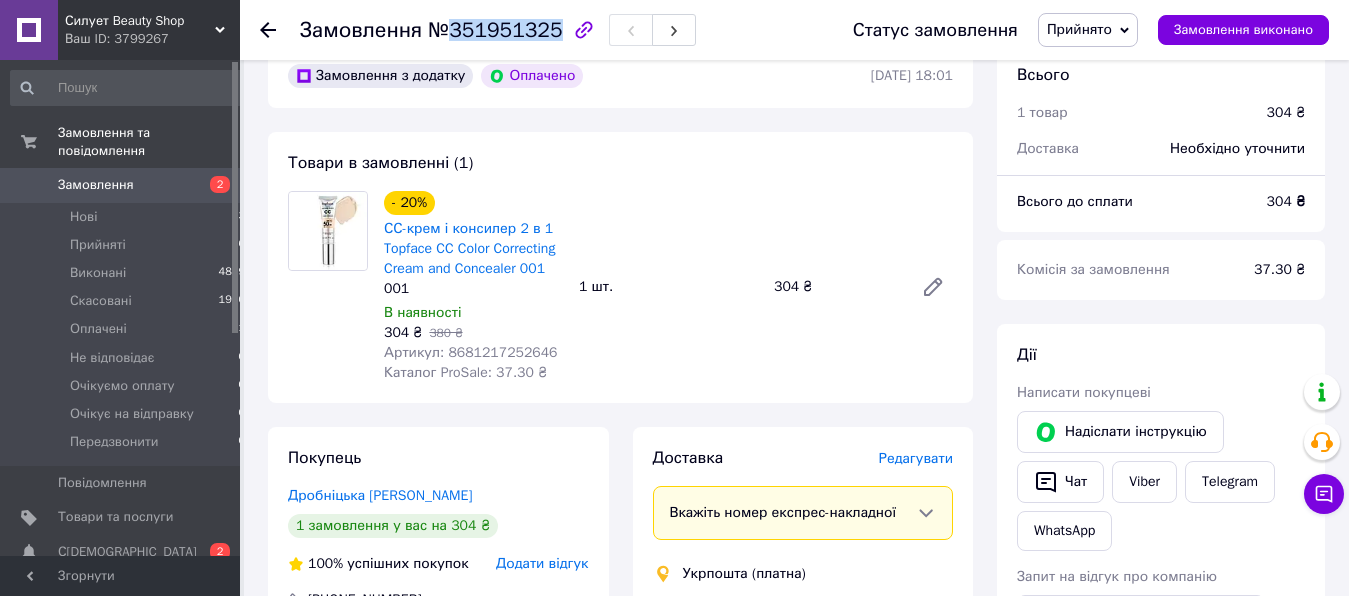 click on "№351951325" at bounding box center (495, 30) 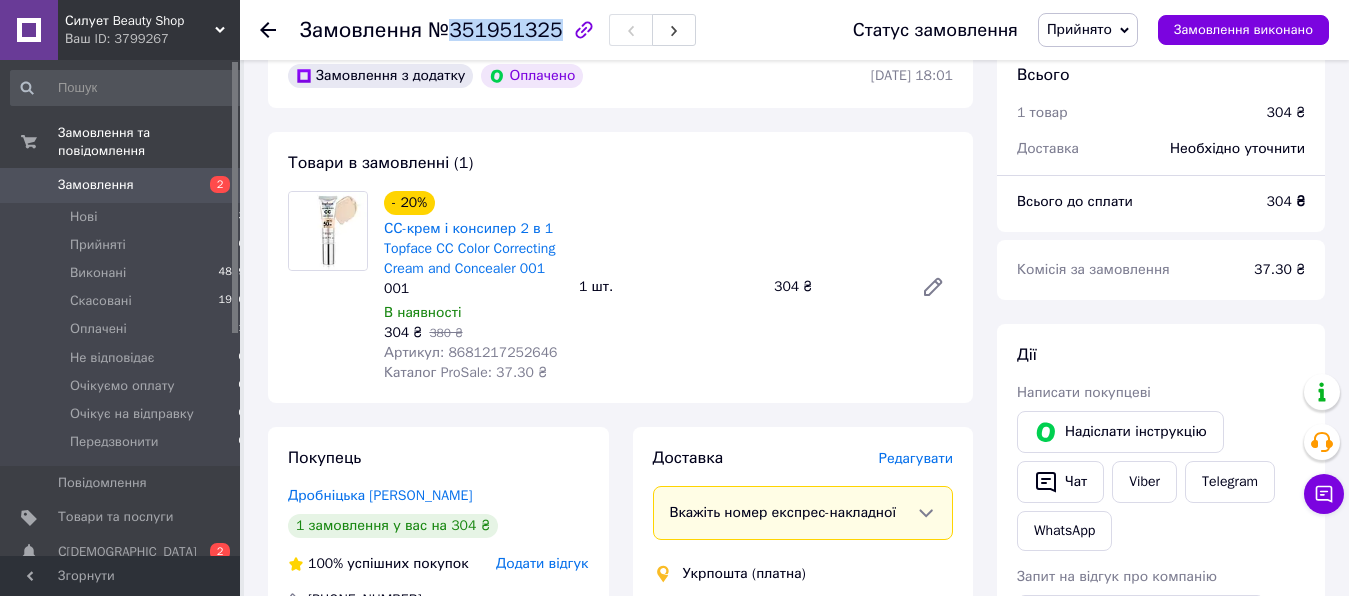 copy on "351951325" 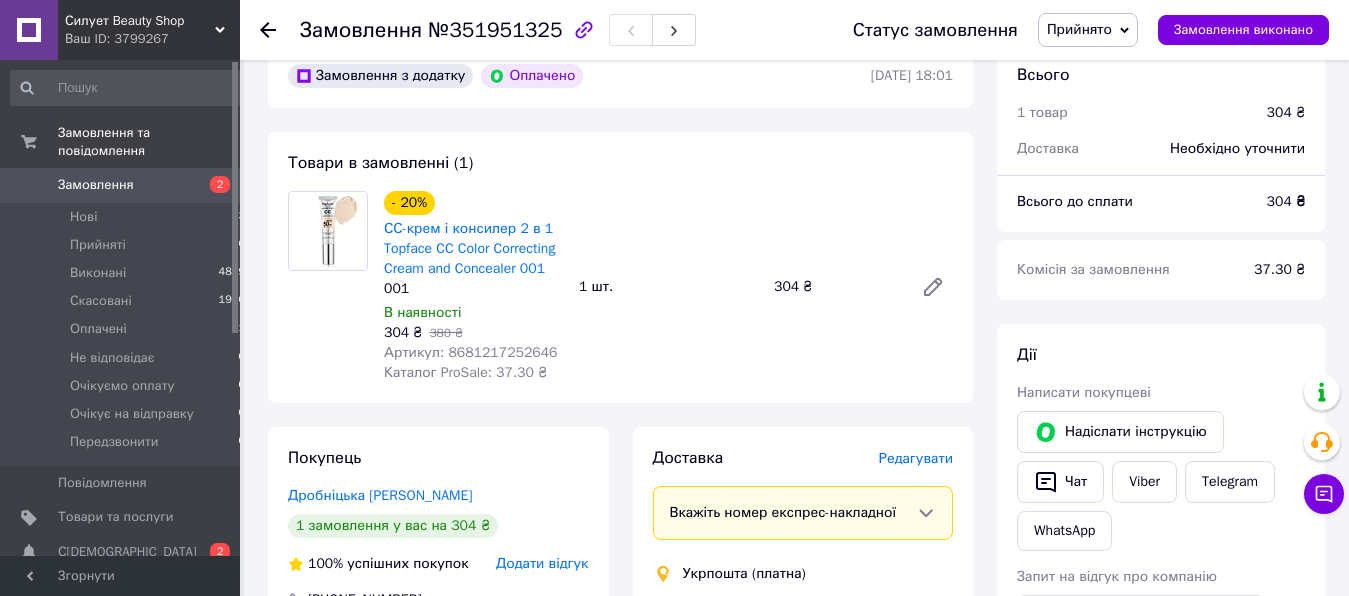 click on "Прийнято" at bounding box center [1079, 29] 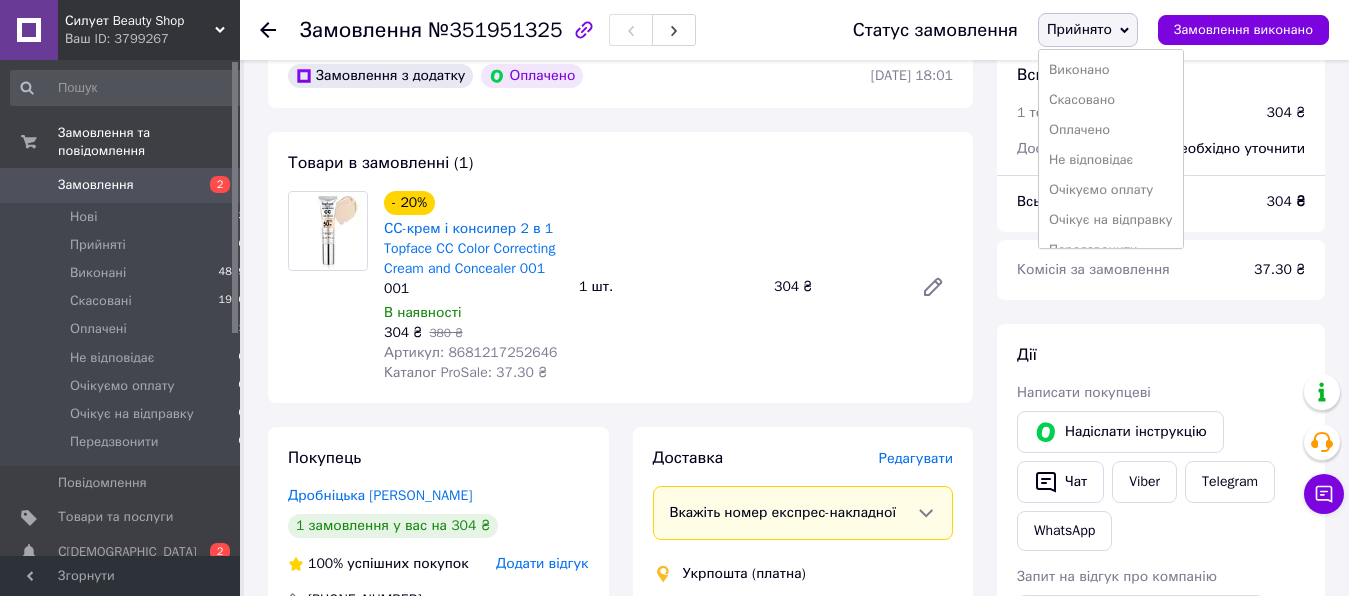 click on "- 20% СС-крем і консилер 2 в 1 Topface CC Color Correcting Cream and Concealer 001 001 В наявності 304 ₴   380 ₴ Артикул: 8681217252646 Каталог ProSale: 37.30 ₴  1 шт. 304 ₴" at bounding box center [668, 287] 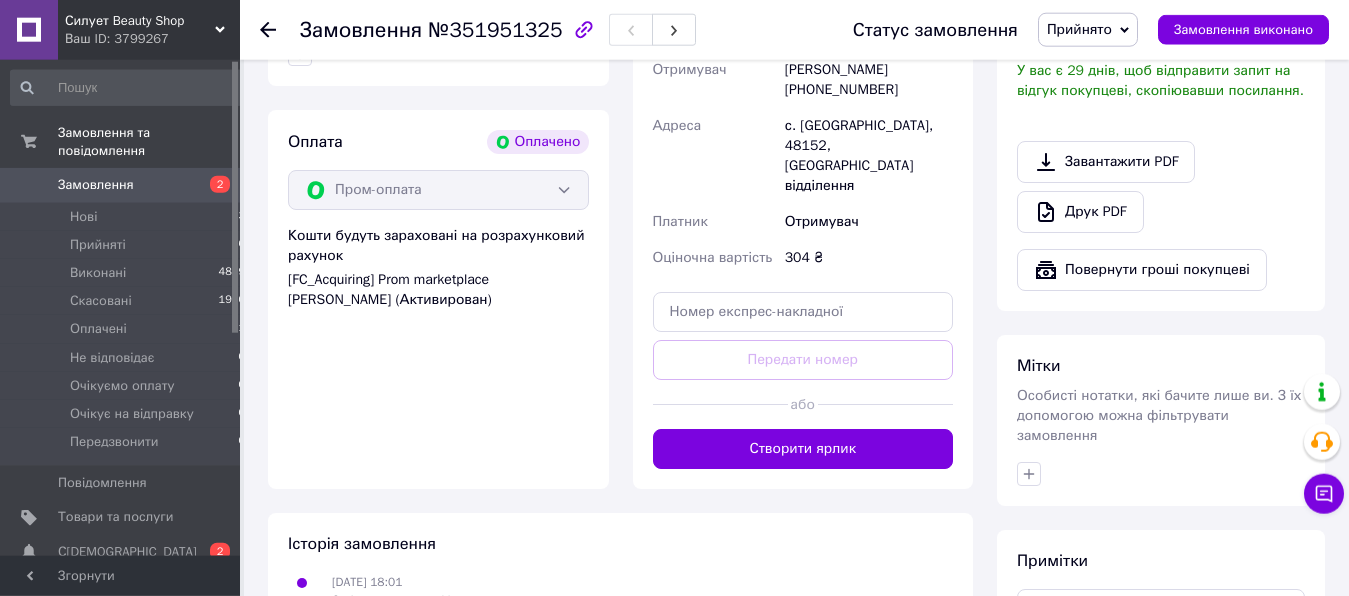 scroll, scrollTop: 714, scrollLeft: 0, axis: vertical 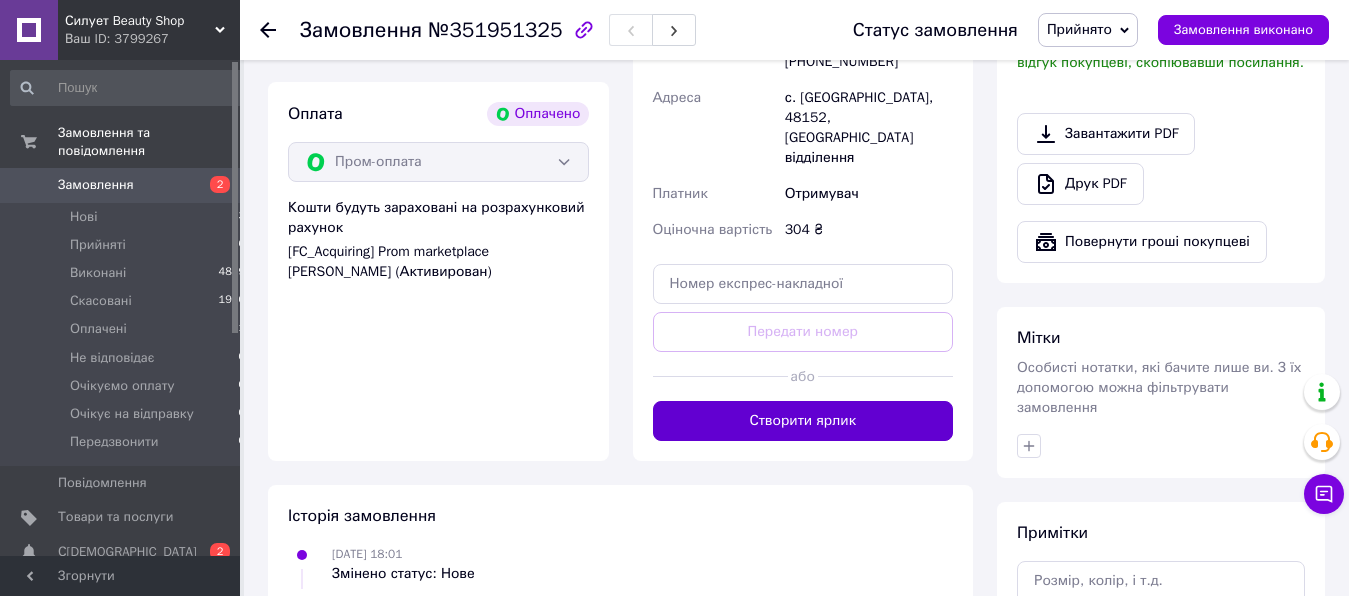 click on "Створити ярлик" at bounding box center [803, 421] 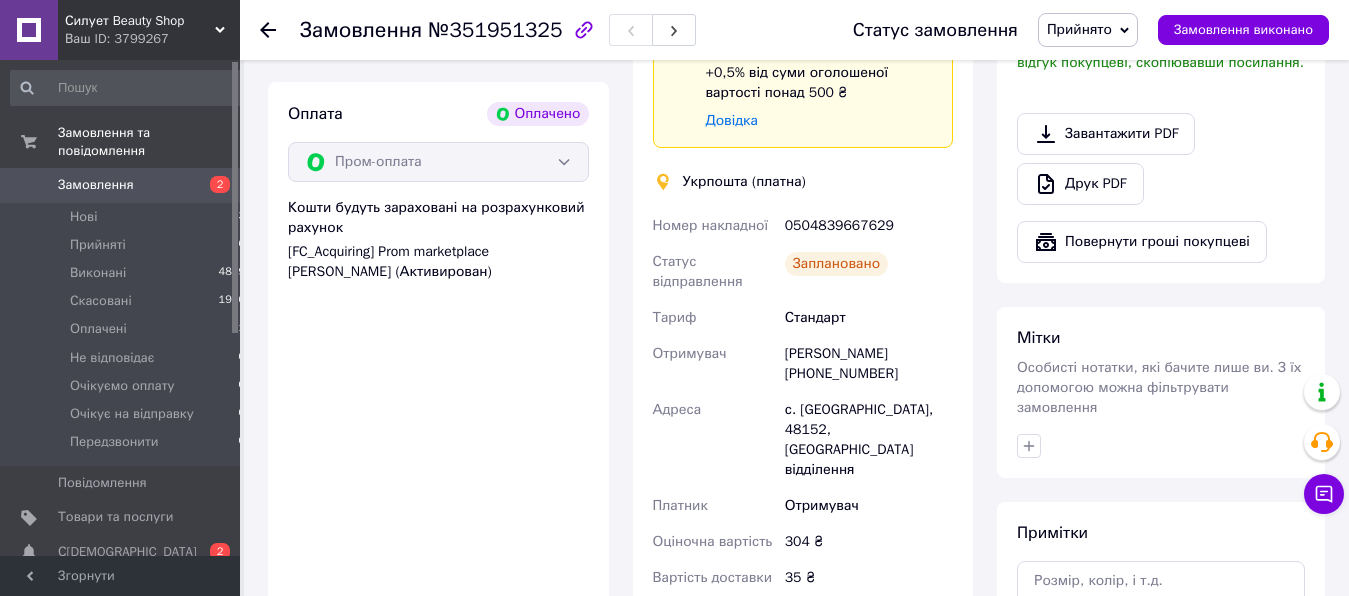 click 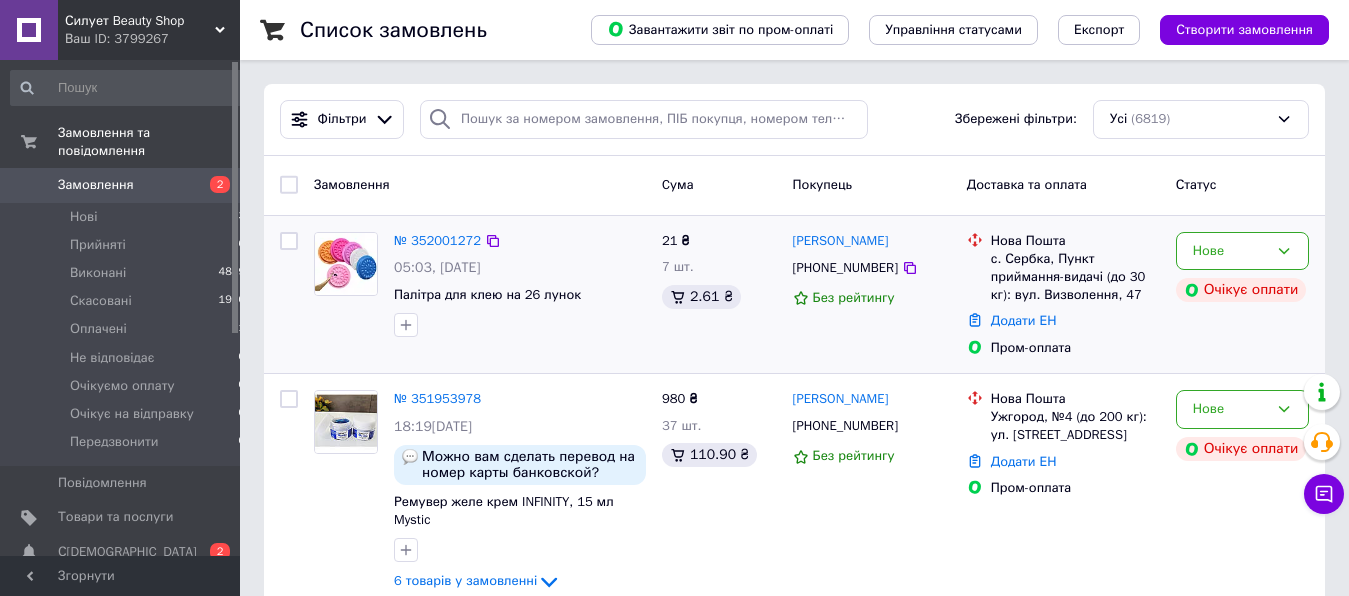 scroll, scrollTop: 102, scrollLeft: 0, axis: vertical 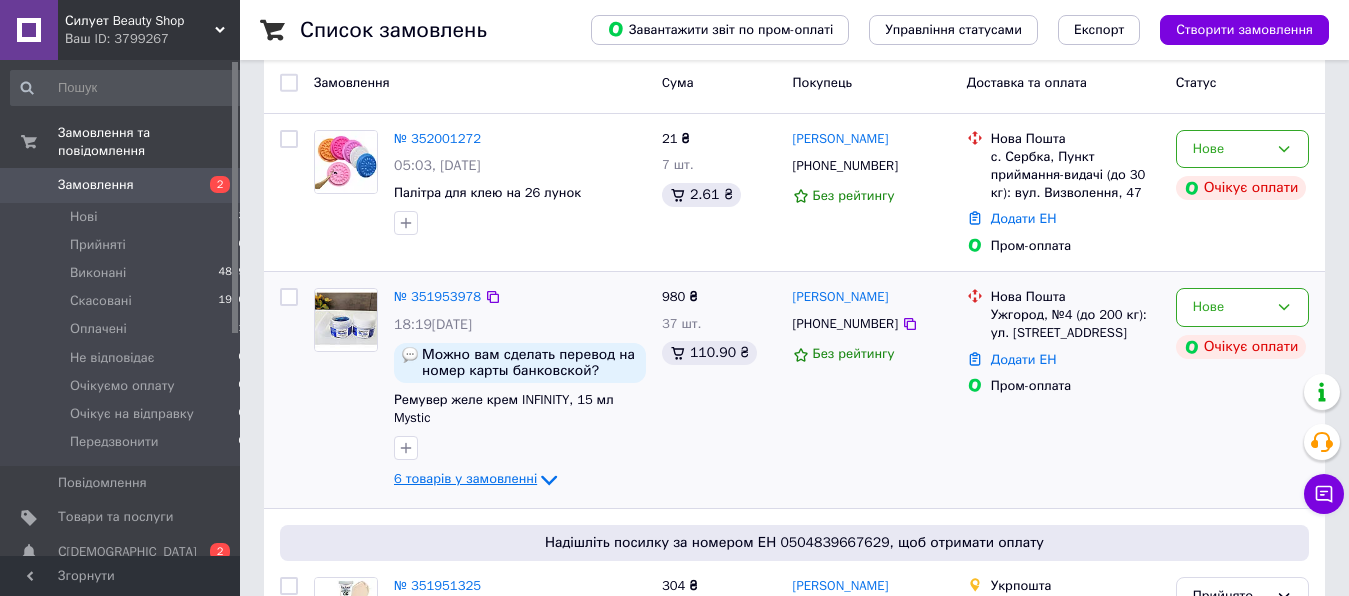 click on "6 товарів у замовленні" at bounding box center (465, 479) 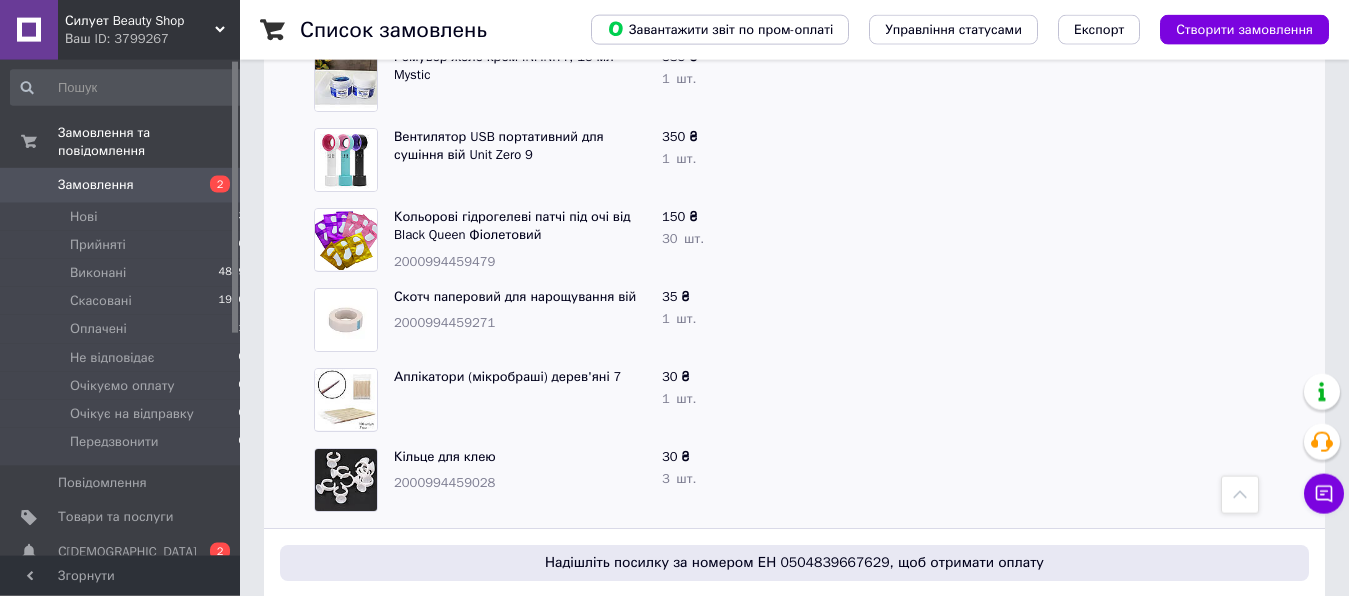 scroll, scrollTop: 408, scrollLeft: 0, axis: vertical 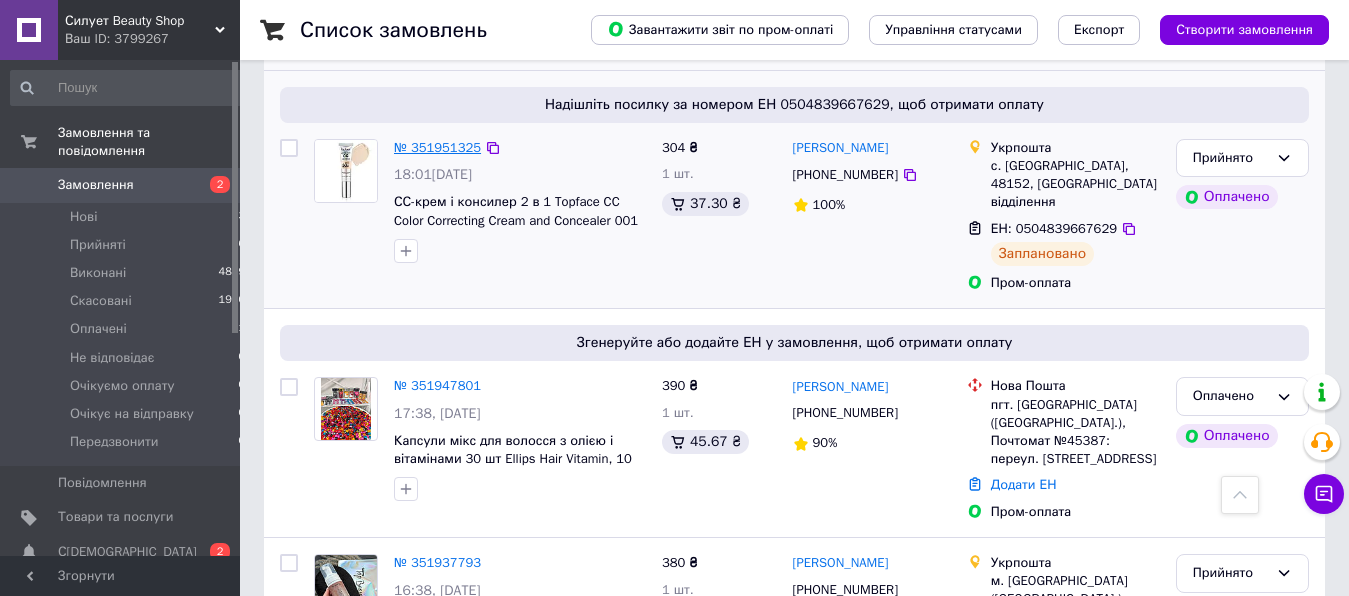click on "№ 351951325" at bounding box center [437, 147] 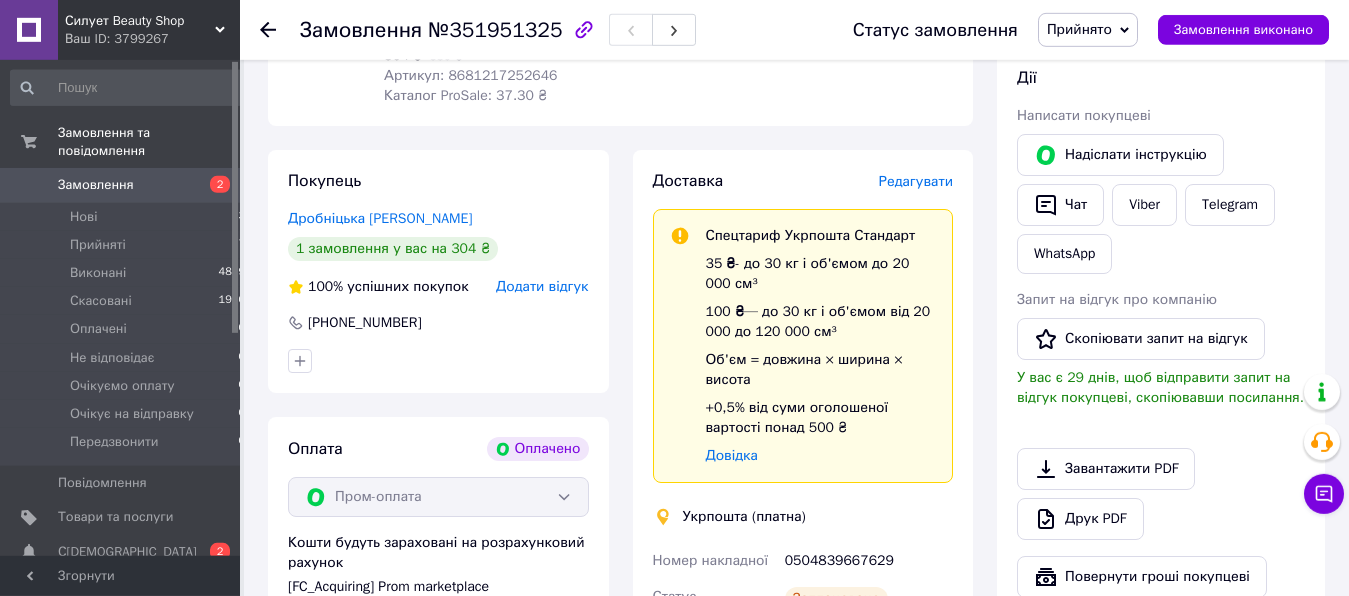 scroll, scrollTop: 420, scrollLeft: 0, axis: vertical 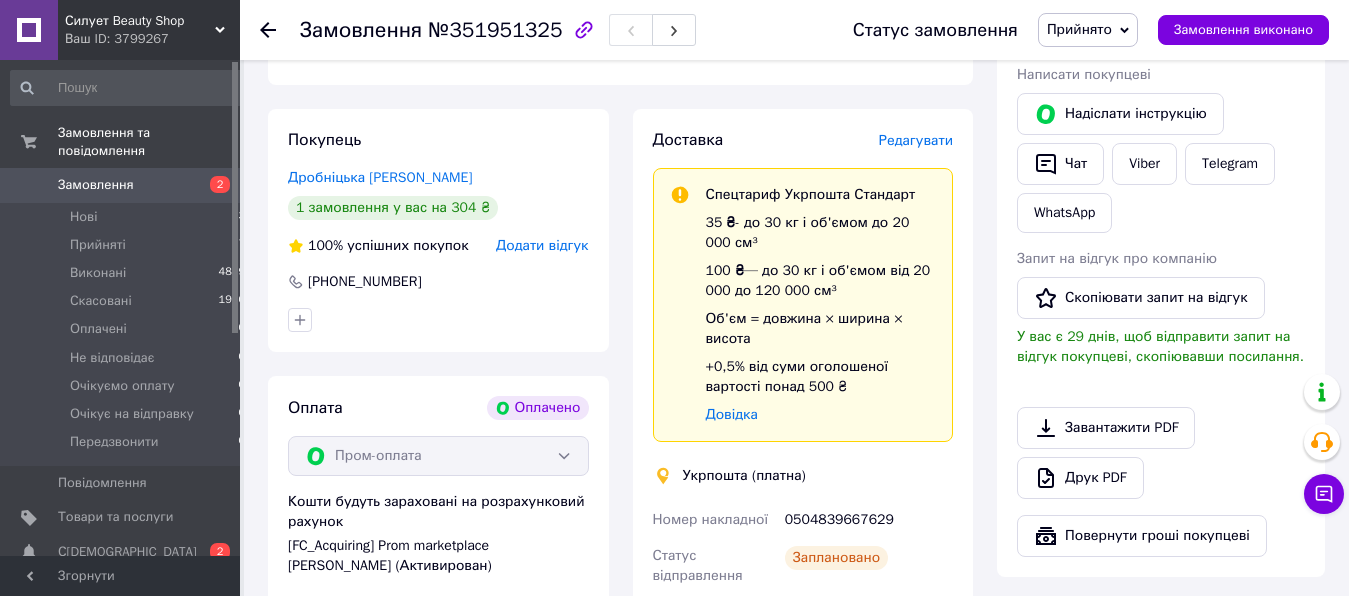 click 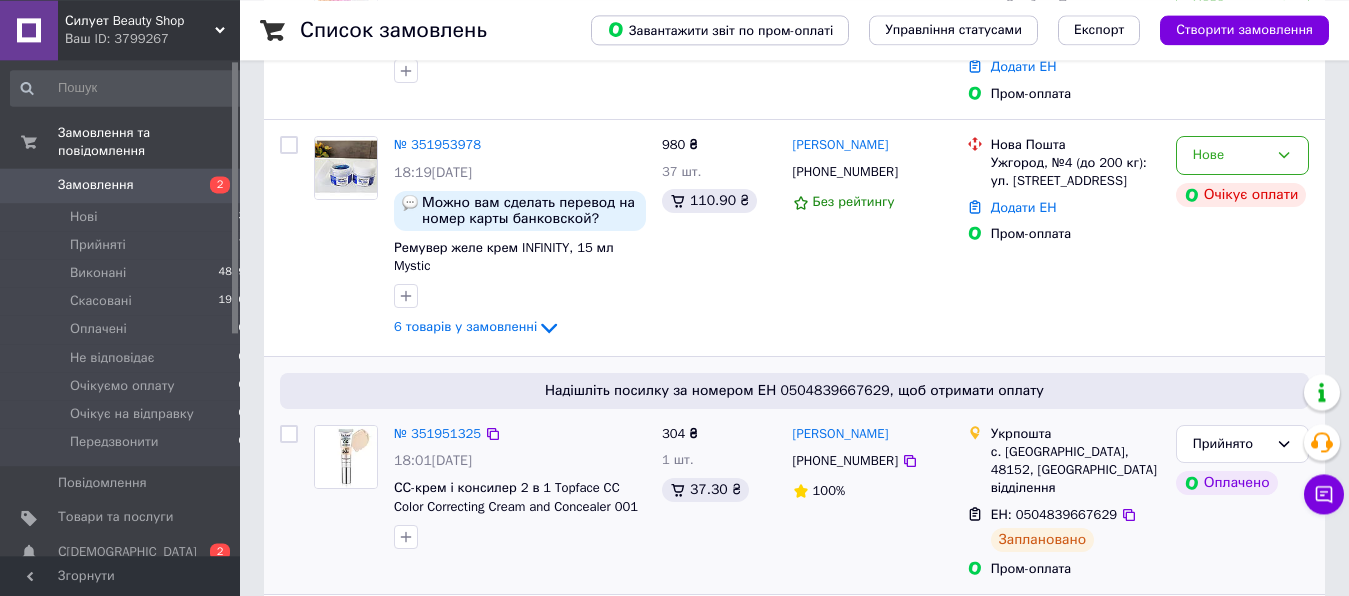 scroll, scrollTop: 306, scrollLeft: 0, axis: vertical 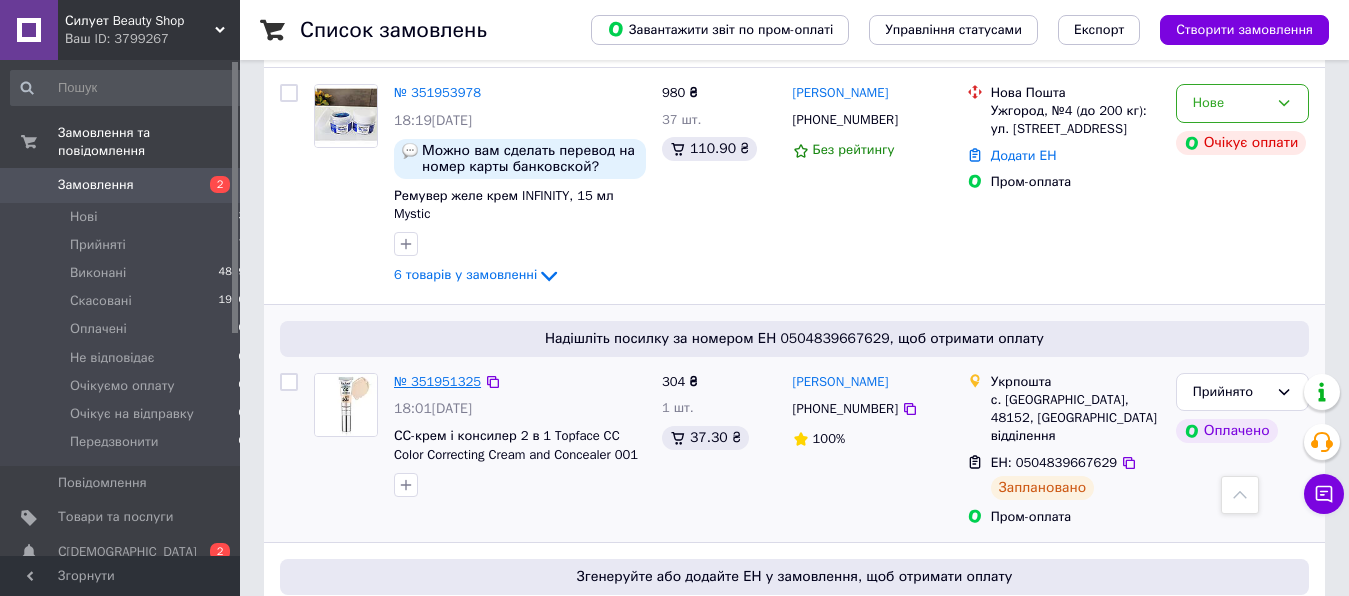 click on "№ 351951325" at bounding box center [437, 381] 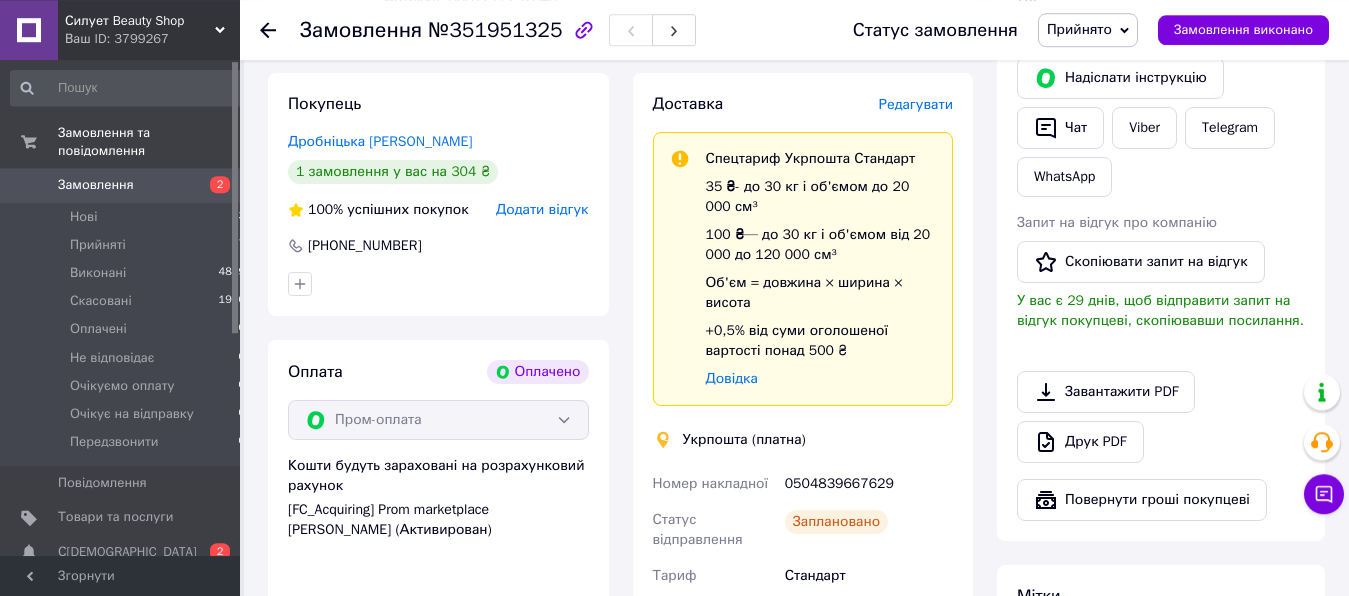 scroll, scrollTop: 408, scrollLeft: 0, axis: vertical 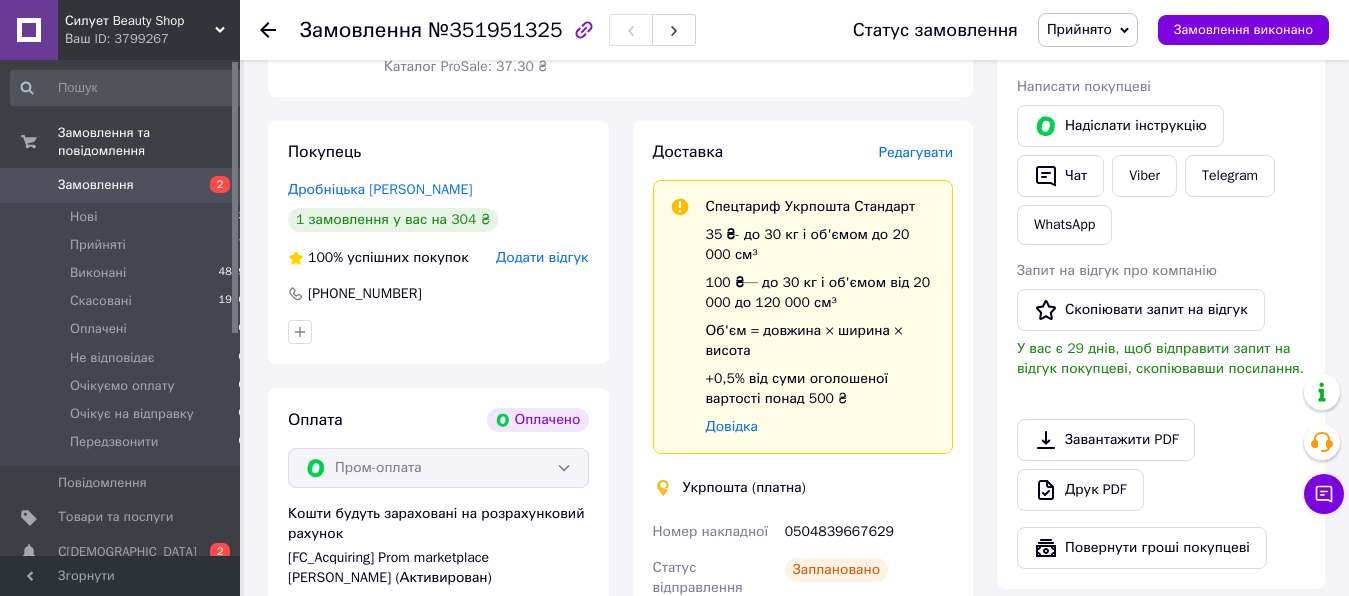click 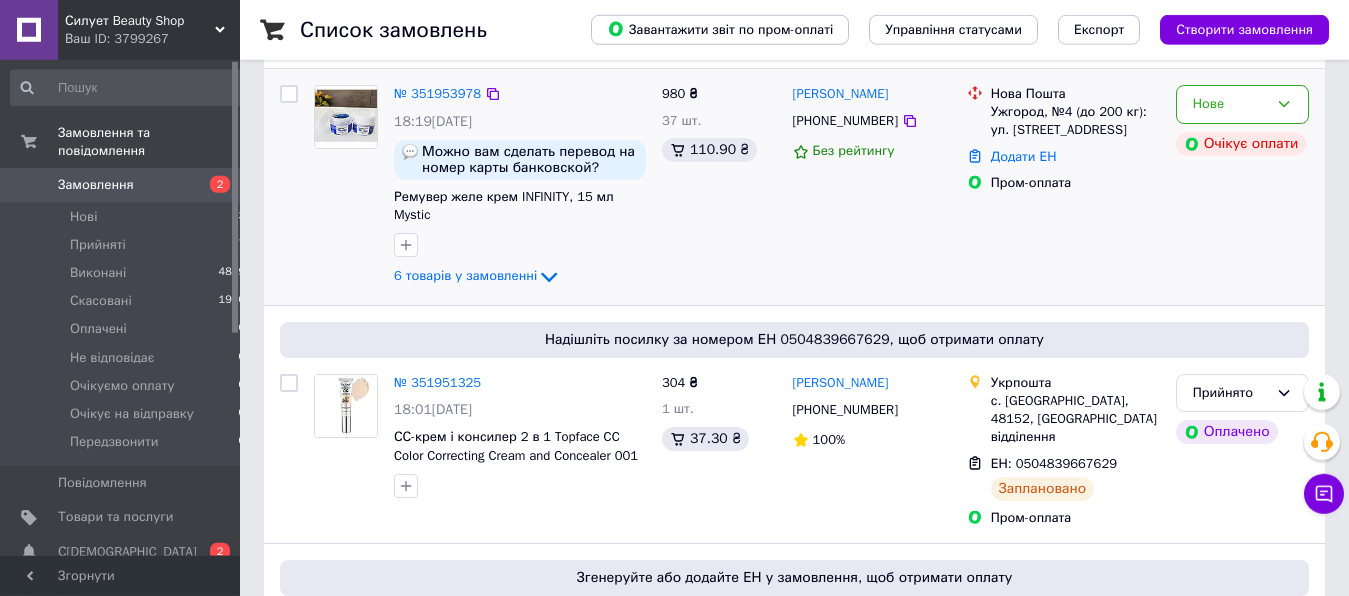 scroll, scrollTop: 306, scrollLeft: 0, axis: vertical 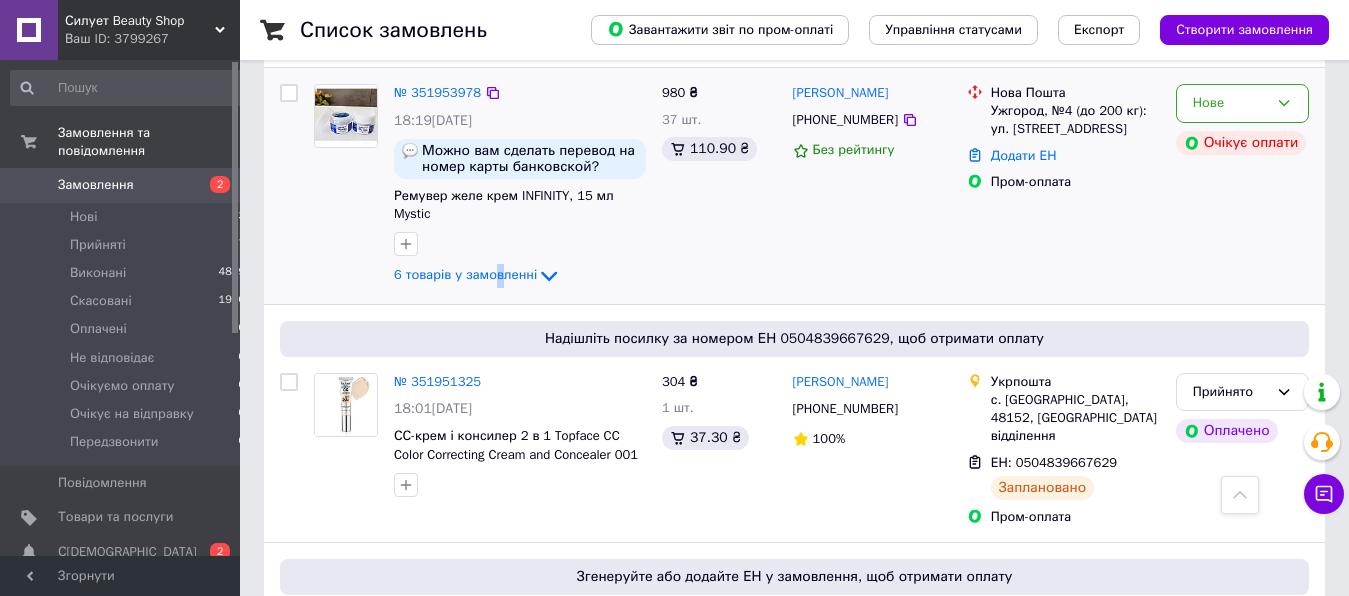 click on "6 товарів у замовленні" at bounding box center (465, 275) 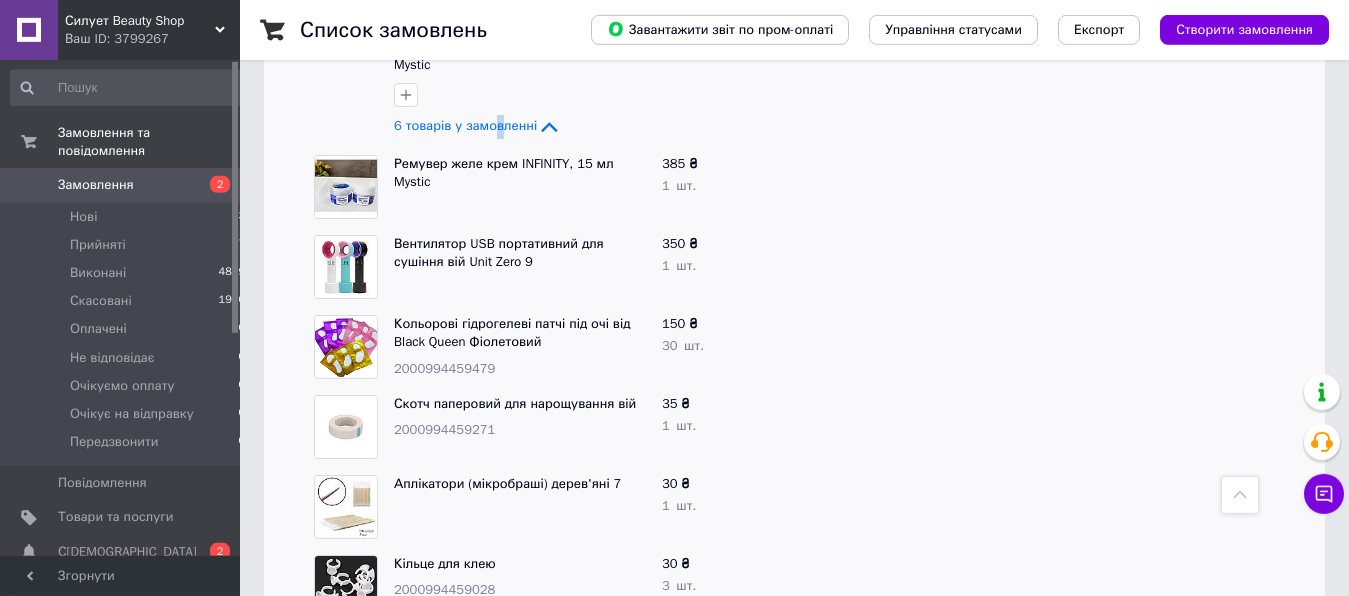 scroll, scrollTop: 510, scrollLeft: 0, axis: vertical 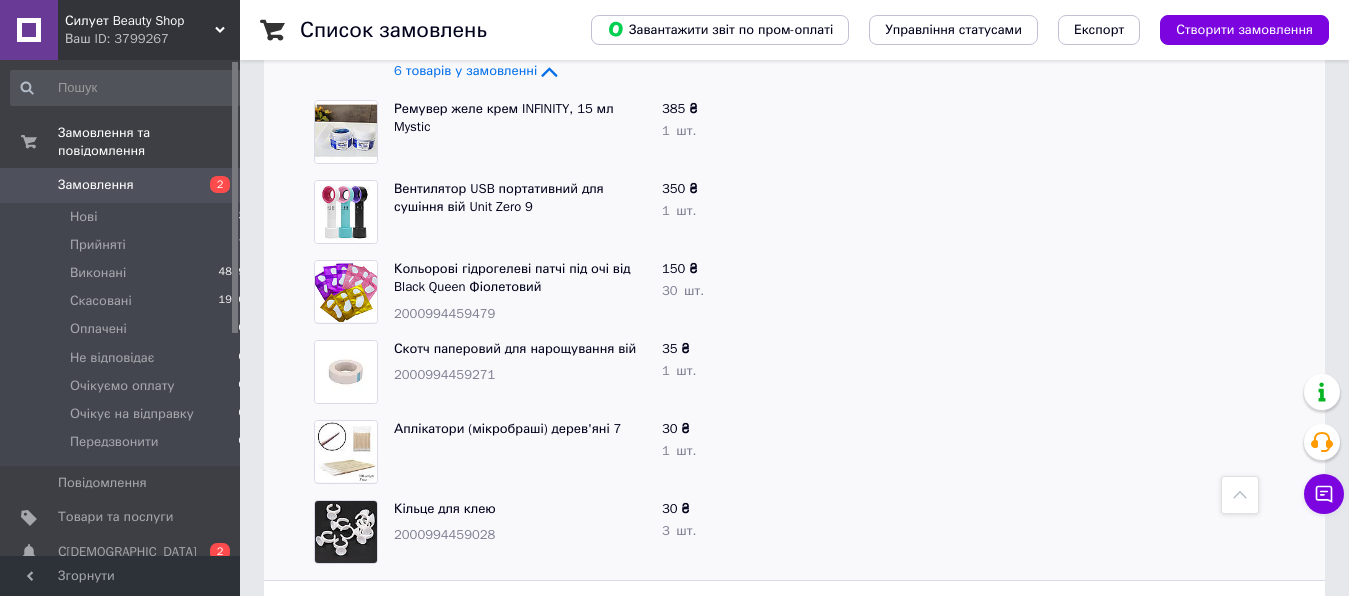 click at bounding box center (872, 212) 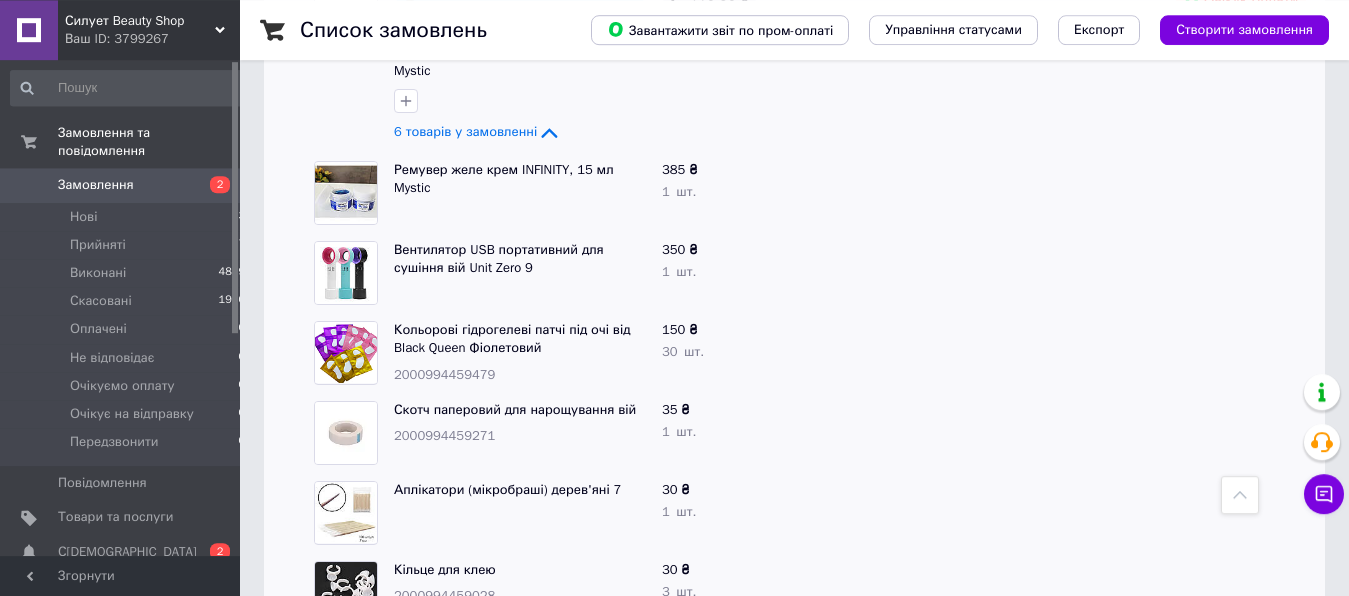scroll, scrollTop: 306, scrollLeft: 0, axis: vertical 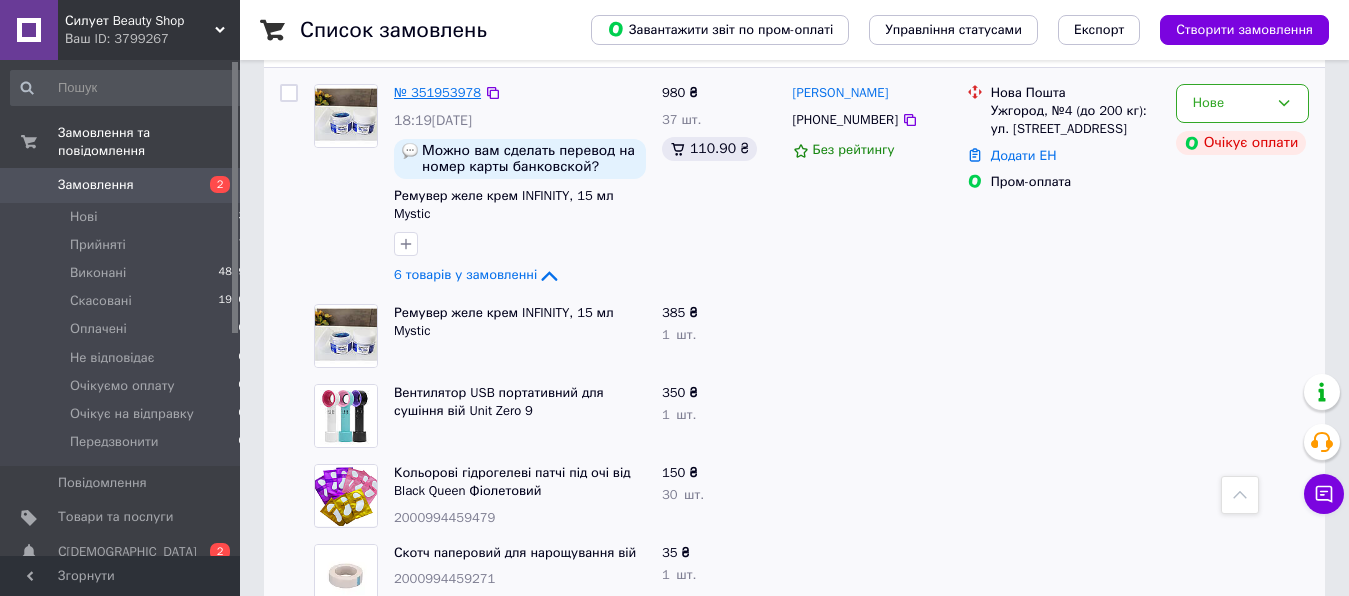 click on "№ 351953978" at bounding box center (437, 92) 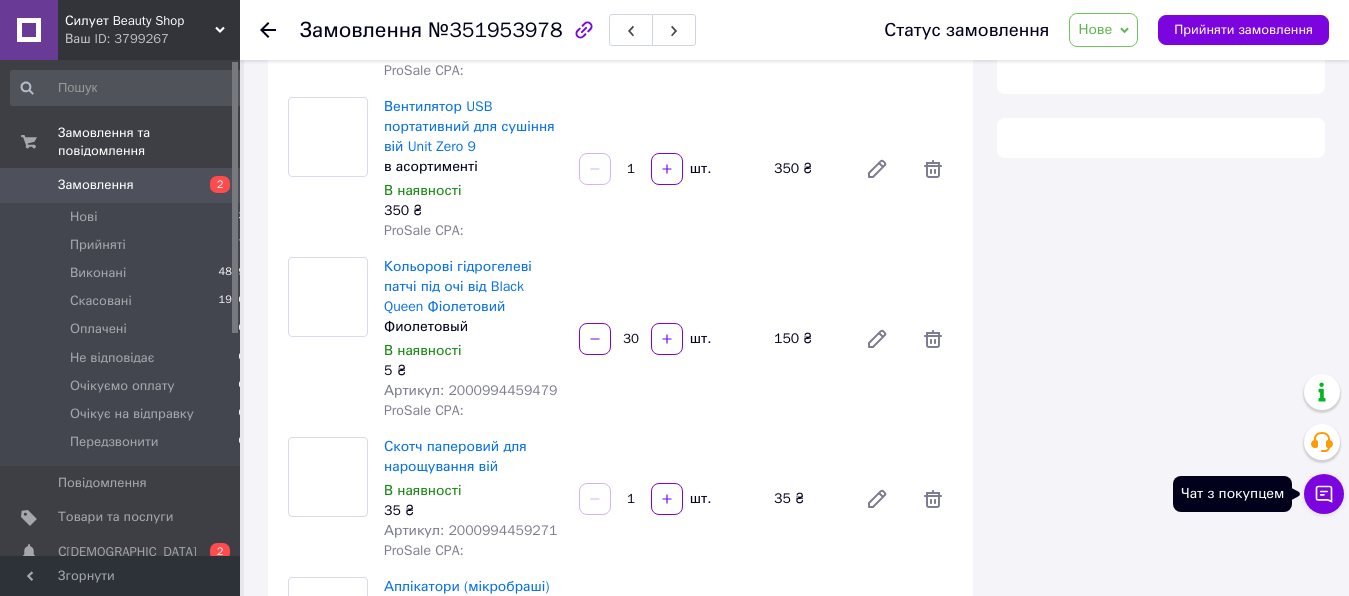 click on "Чат з покупцем" at bounding box center [1324, 494] 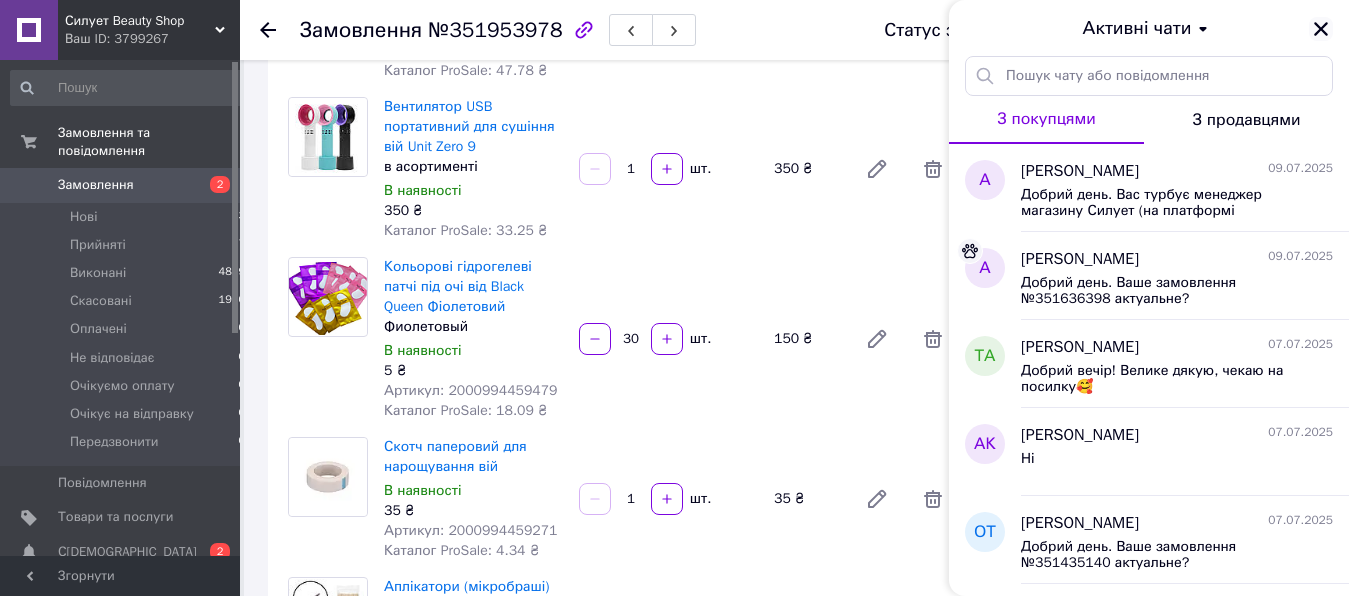 click 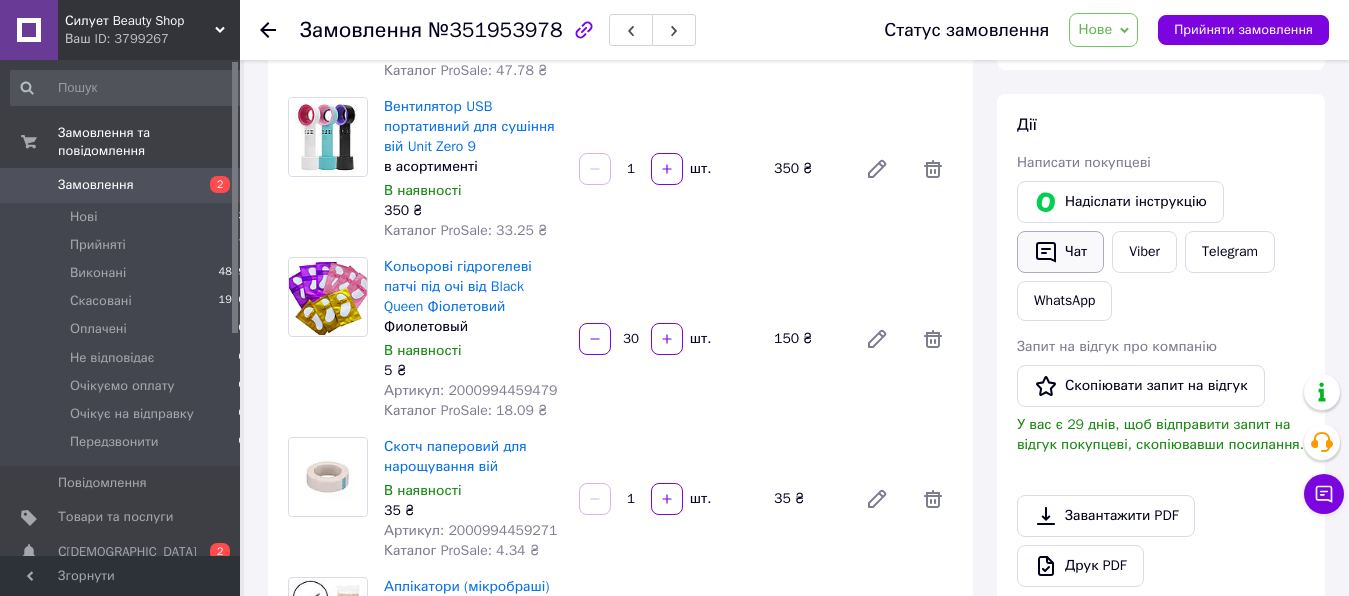 click on "Чат" at bounding box center [1060, 252] 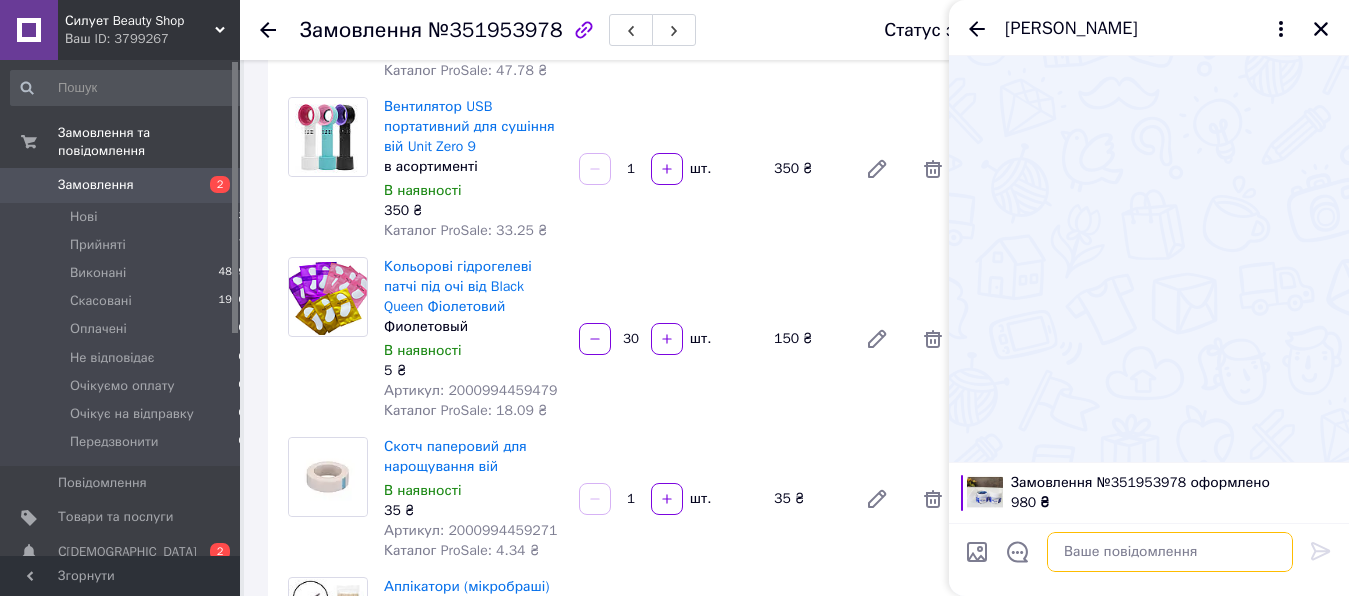 drag, startPoint x: 1090, startPoint y: 546, endPoint x: 1093, endPoint y: 556, distance: 10.440307 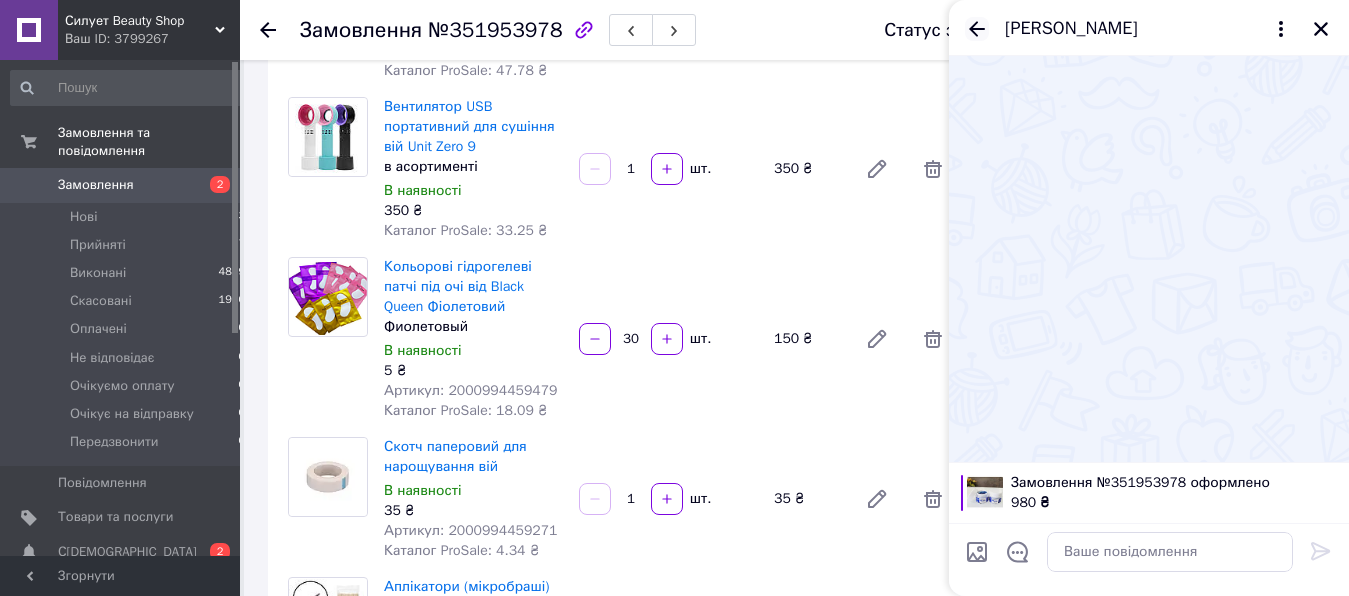 click 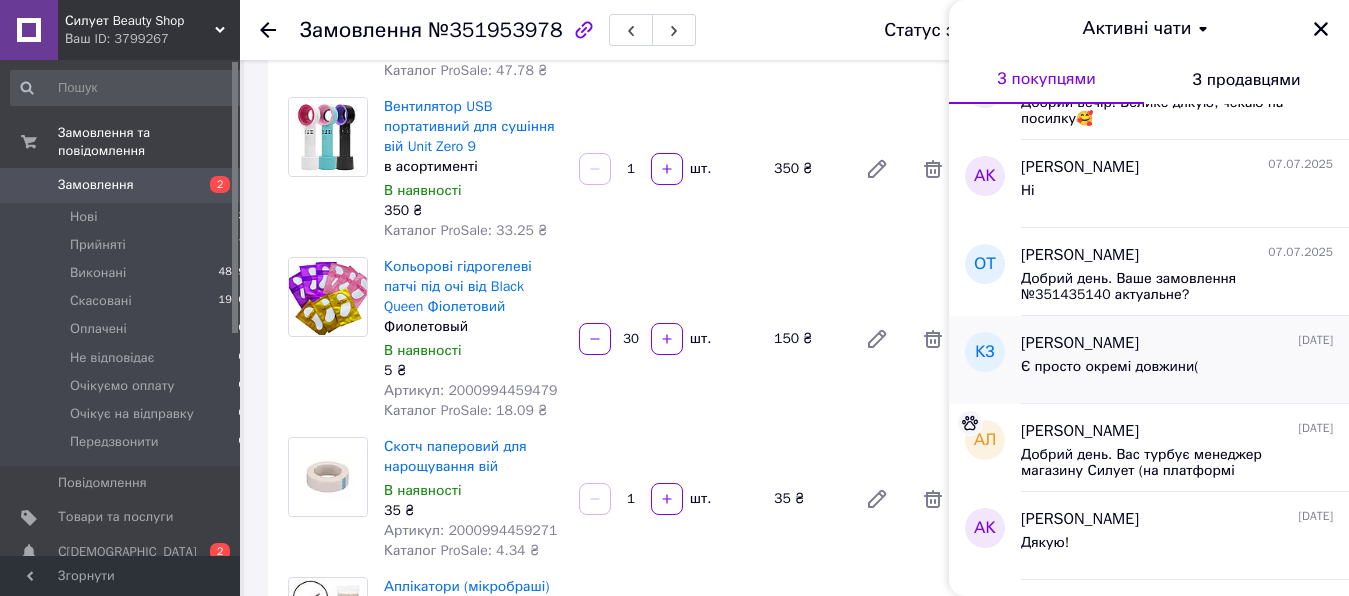 scroll, scrollTop: 342, scrollLeft: 0, axis: vertical 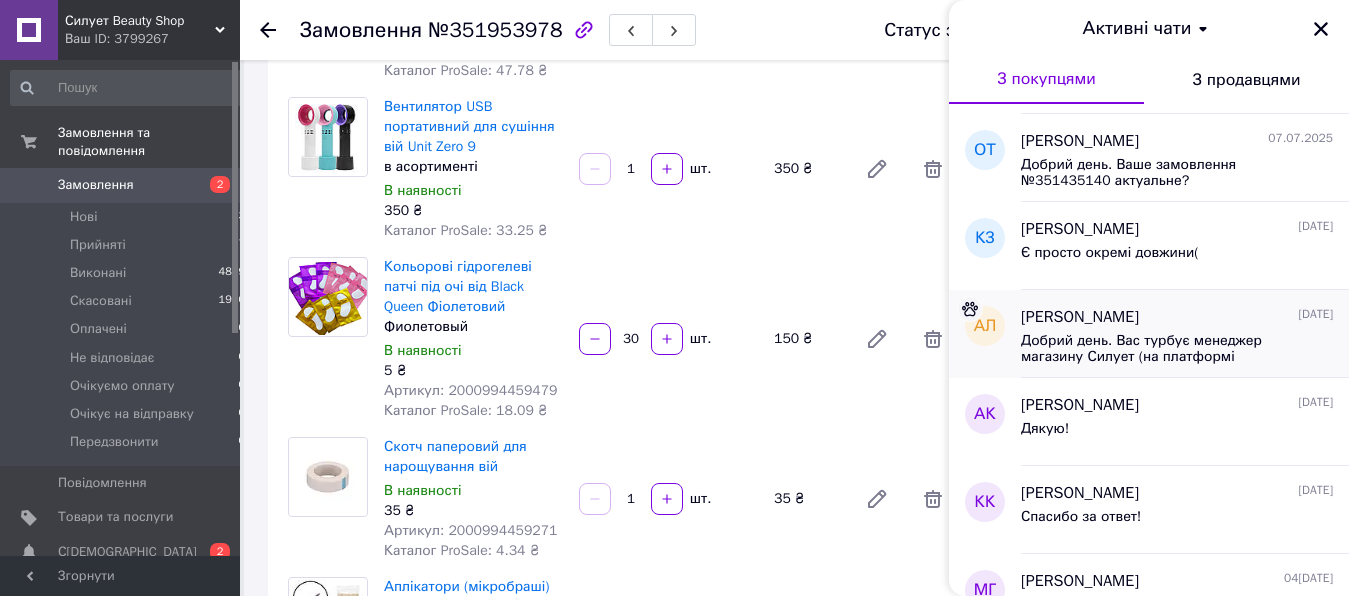 click on "Добрий день. Вас турбує менеджер магазину Силует (на платформі [DOMAIN_NAME]).  Ваше замовленння в наявності. Бажаєте здійснити пром оплату, оплатити на карту чи наложеним платежем? При оплаті наложеним платежем передоплата 200 грн." at bounding box center [1163, 349] 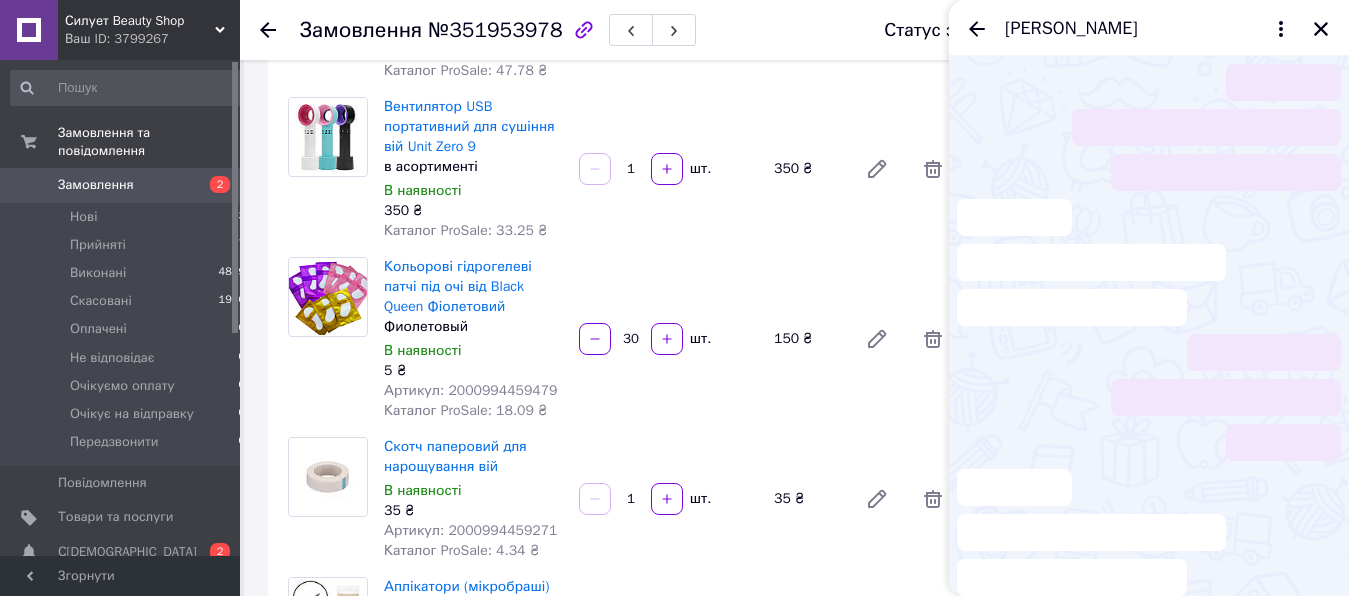 scroll, scrollTop: 81, scrollLeft: 0, axis: vertical 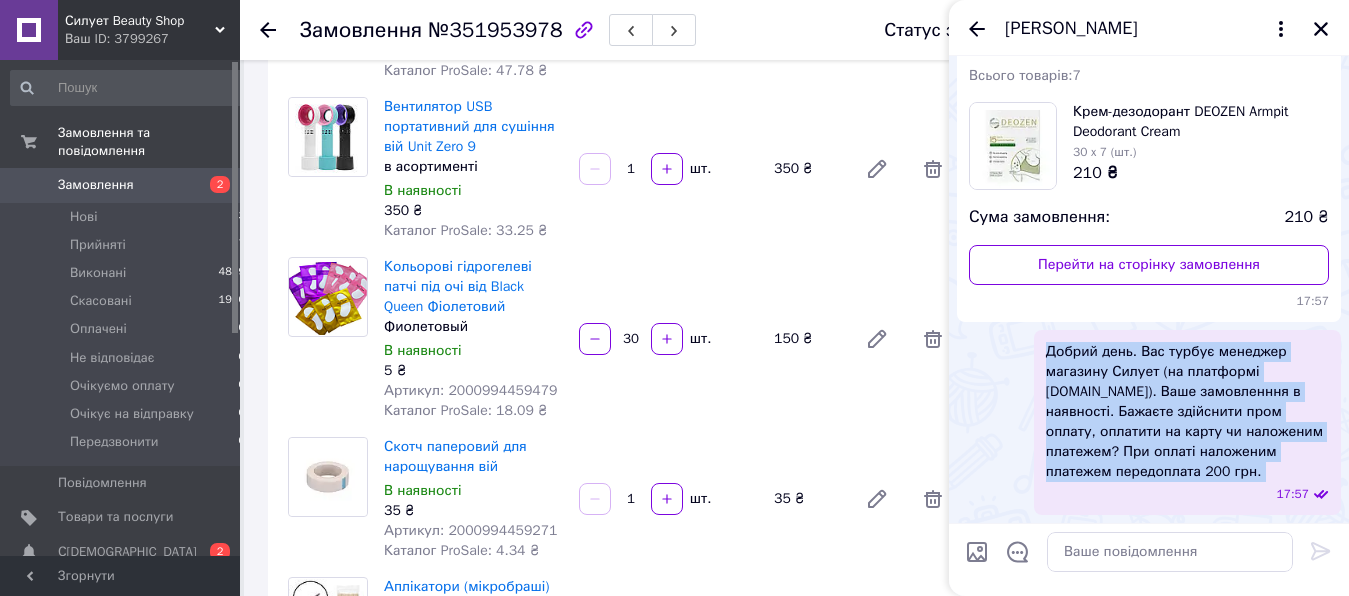 drag, startPoint x: 1040, startPoint y: 349, endPoint x: 1166, endPoint y: 457, distance: 165.9518 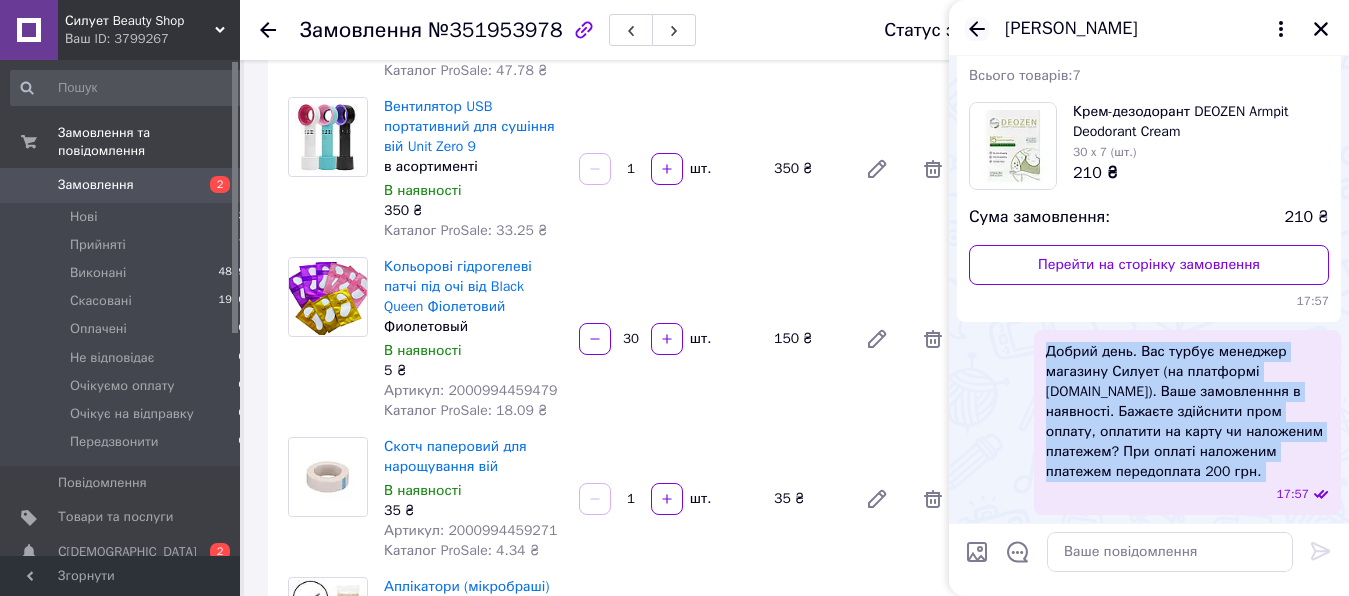 click 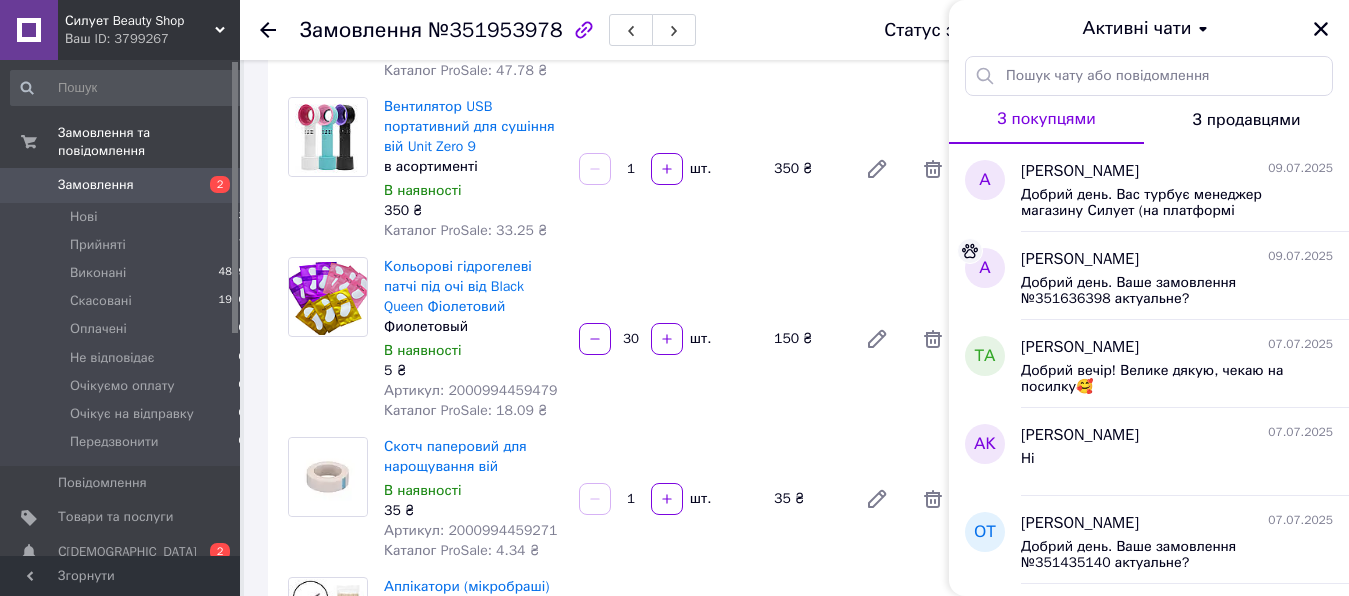 click 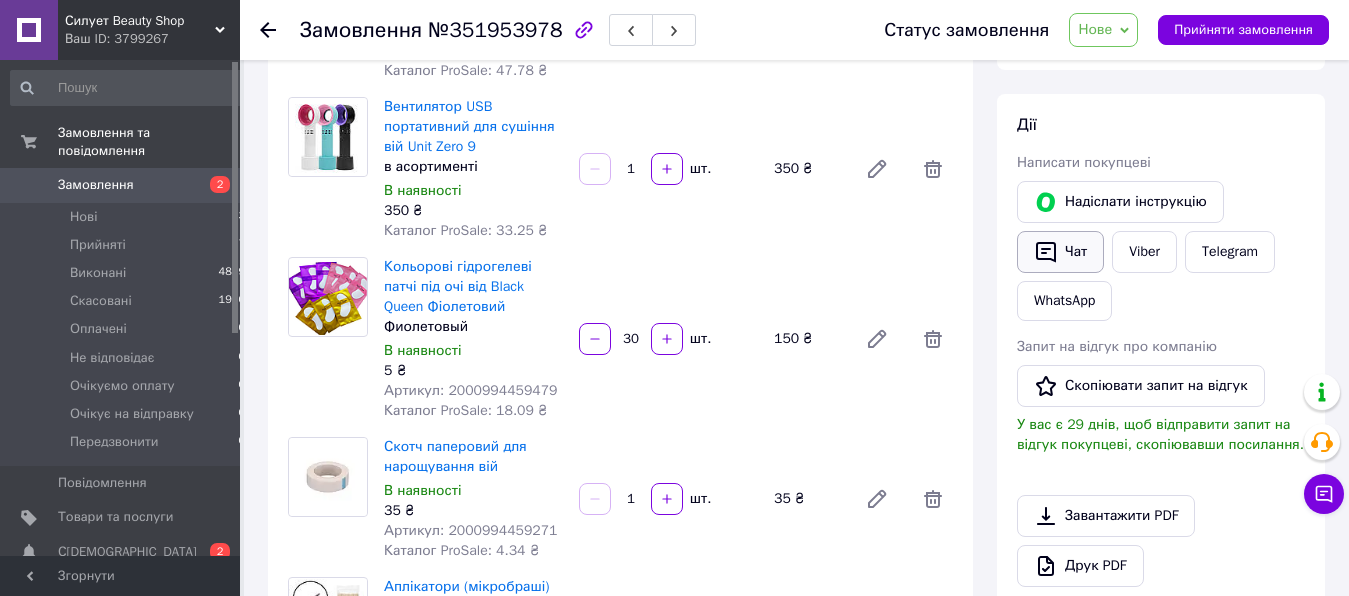 click on "Чат" at bounding box center [1060, 252] 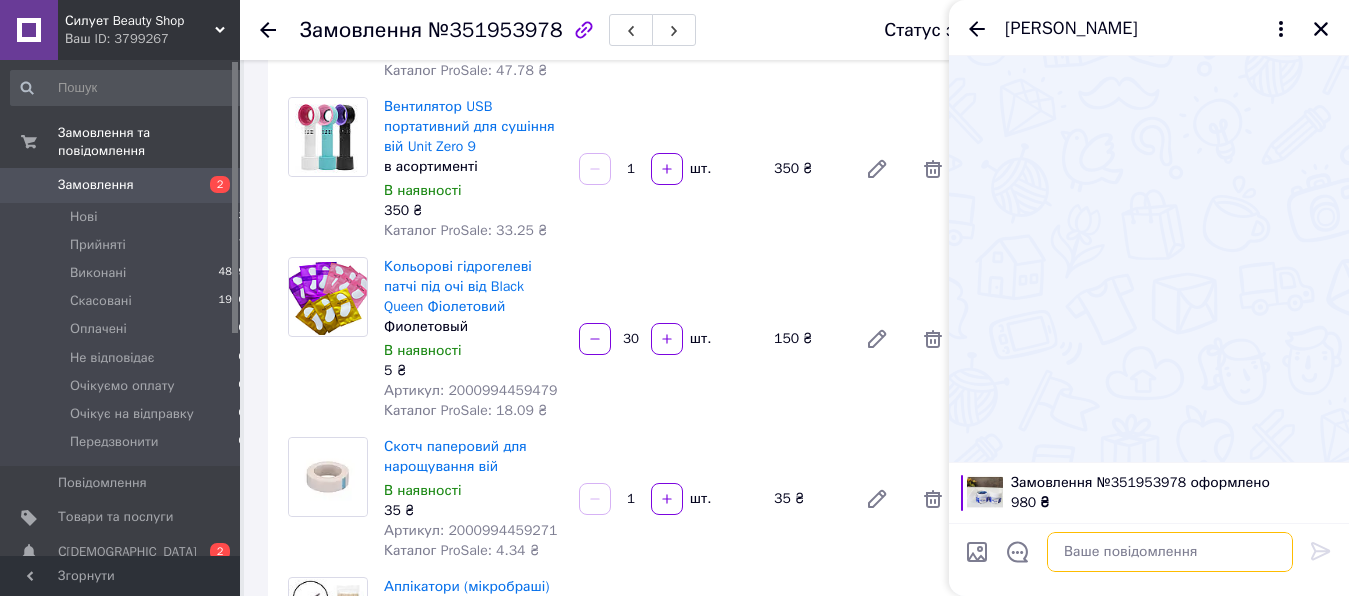 click at bounding box center (1170, 552) 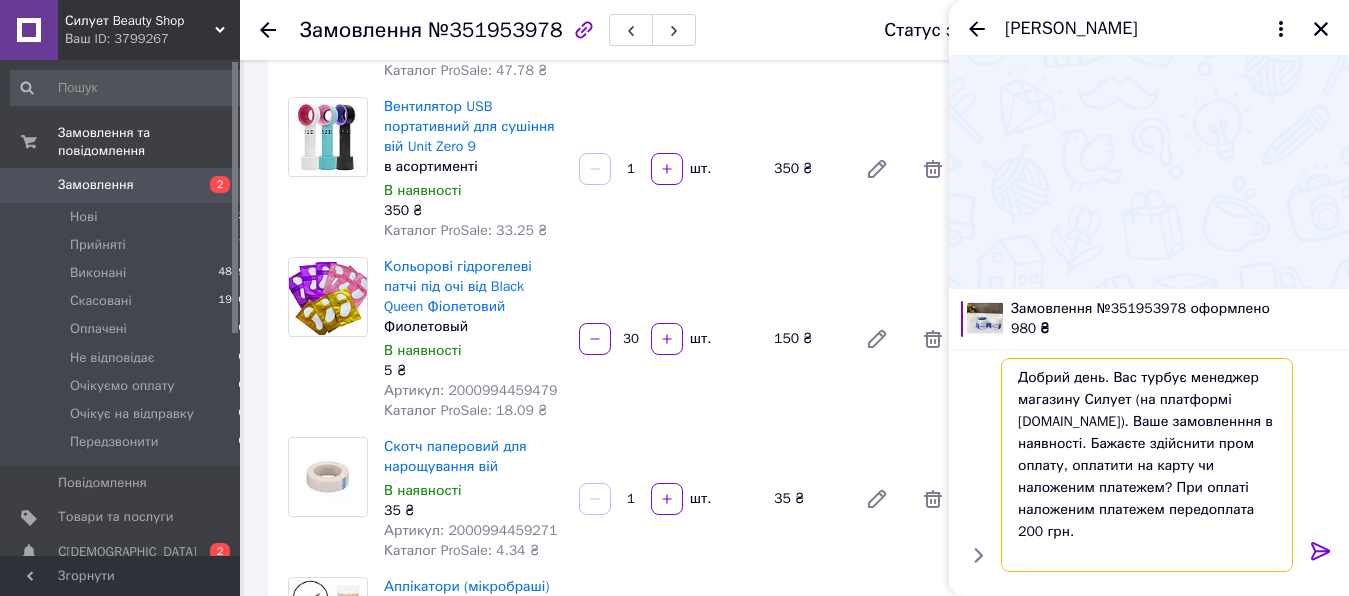 scroll, scrollTop: 2, scrollLeft: 0, axis: vertical 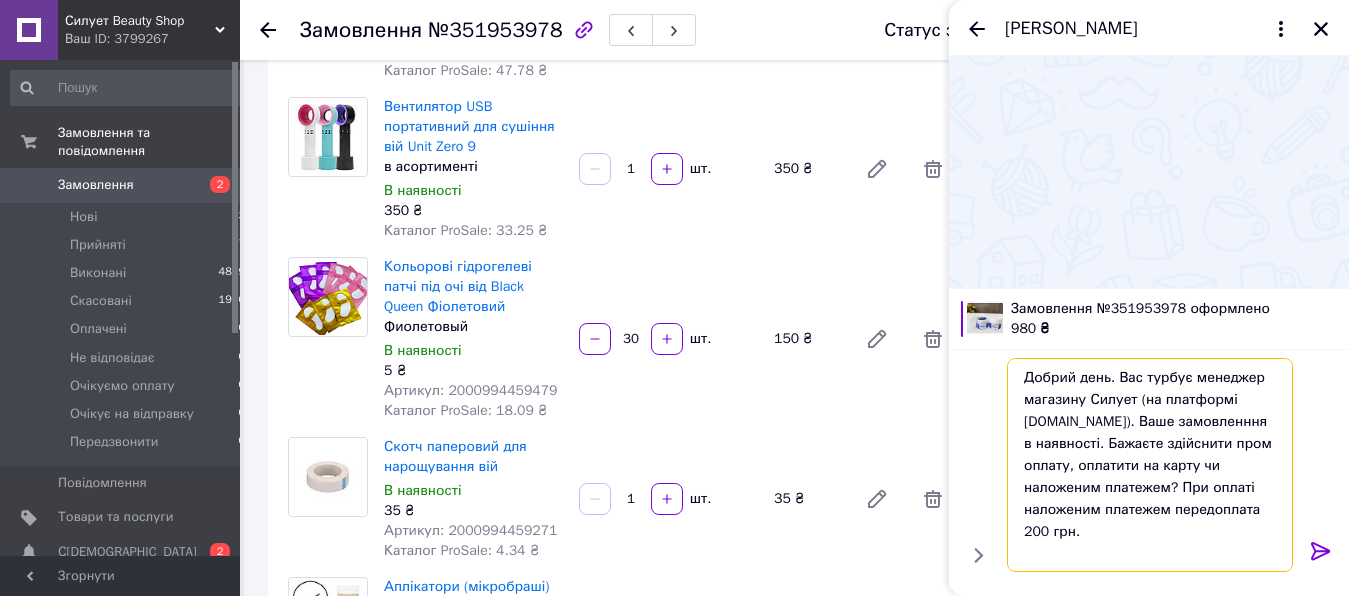 drag, startPoint x: 1093, startPoint y: 439, endPoint x: 1180, endPoint y: 534, distance: 128.8177 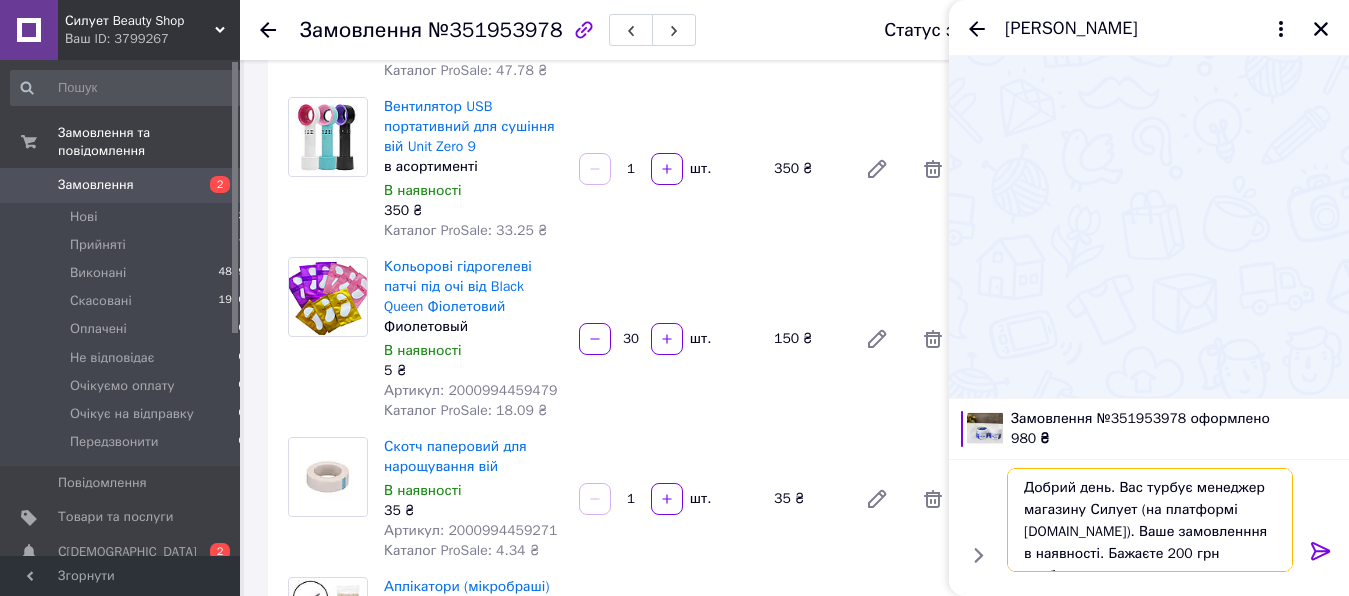 scroll, scrollTop: 15, scrollLeft: 0, axis: vertical 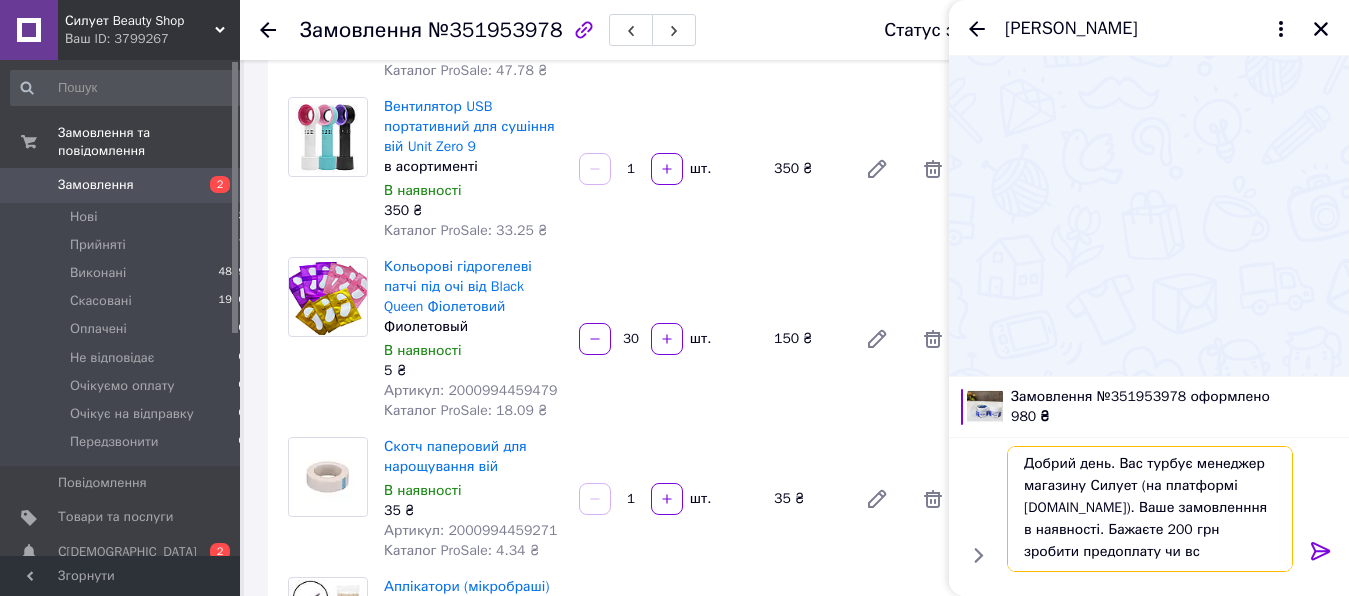 type on "Добрий день. Вас турбує менеджер магазину Силует (на платформі [DOMAIN_NAME]). Ваше замовленння в наявності. Бажаєте 200 грн зробити предоплату чи всю" 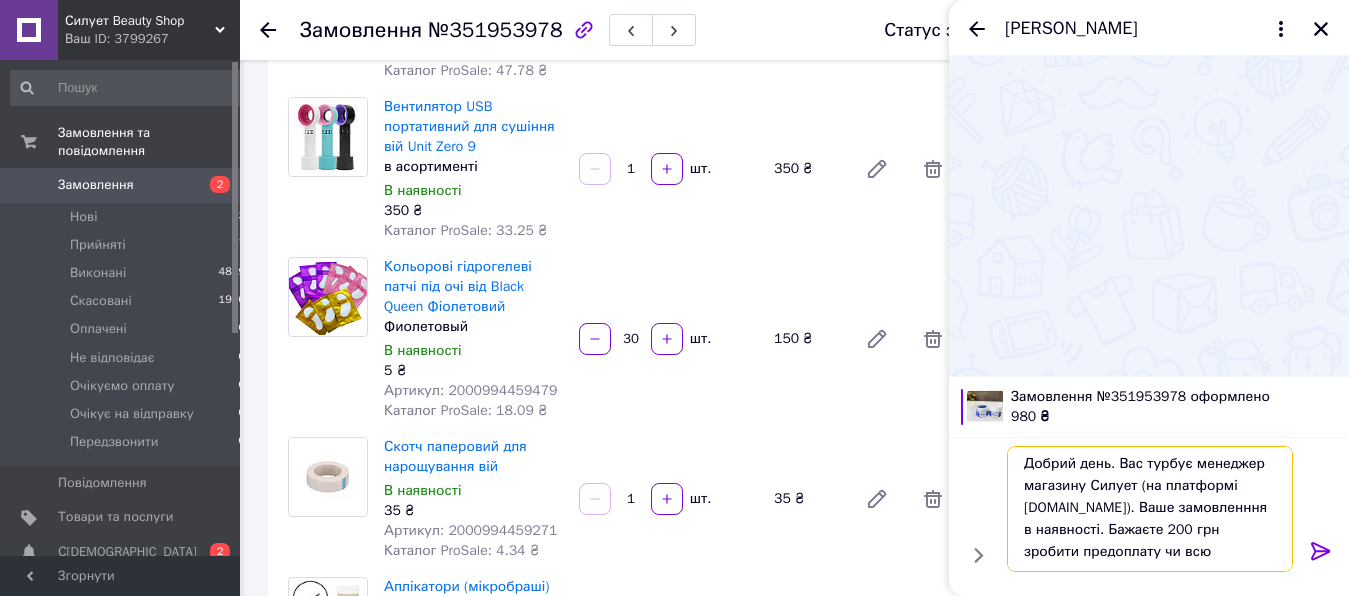 scroll, scrollTop: 24, scrollLeft: 0, axis: vertical 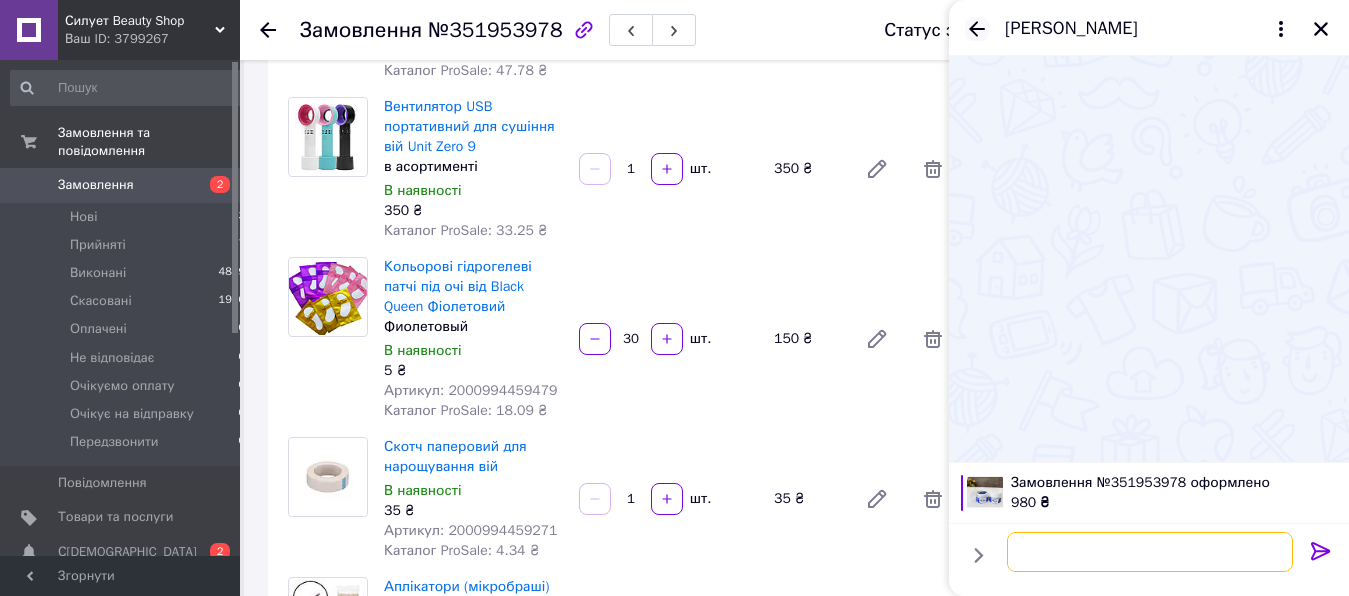 type 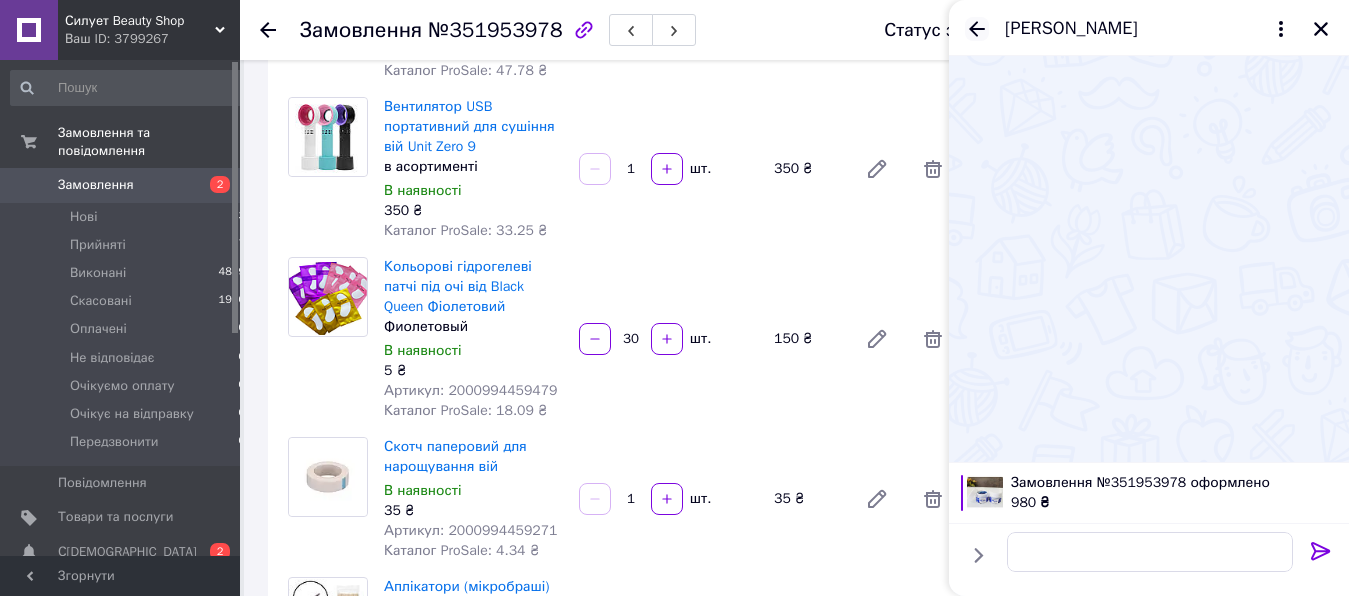 click 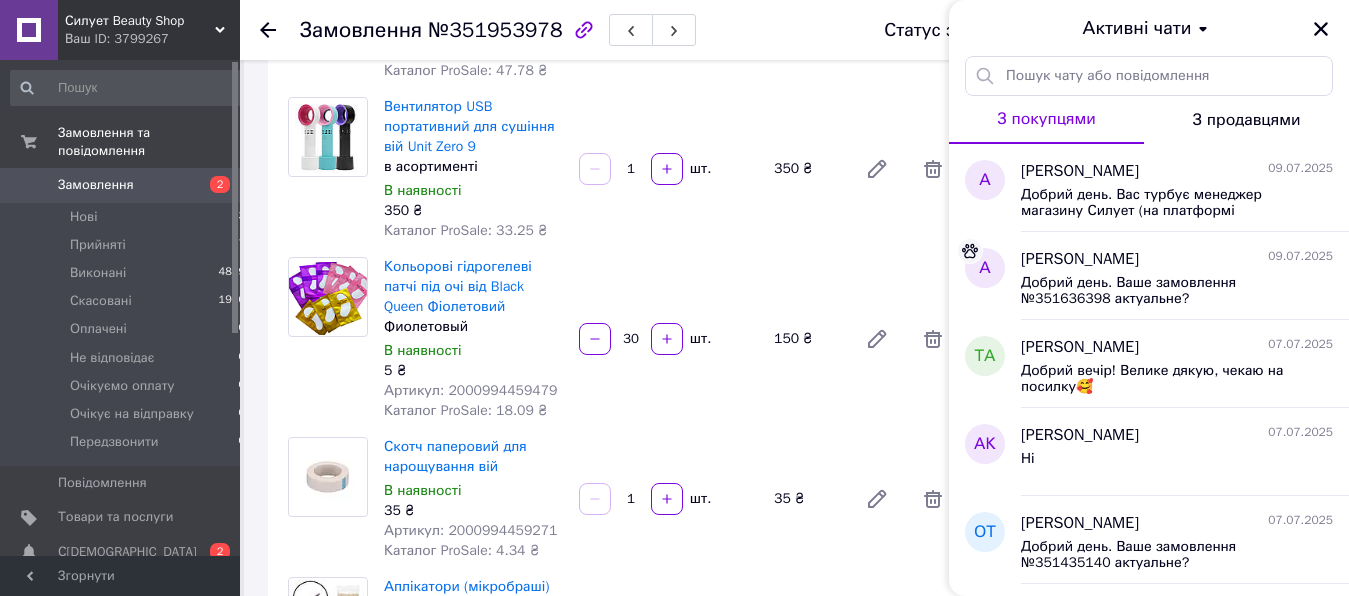 click 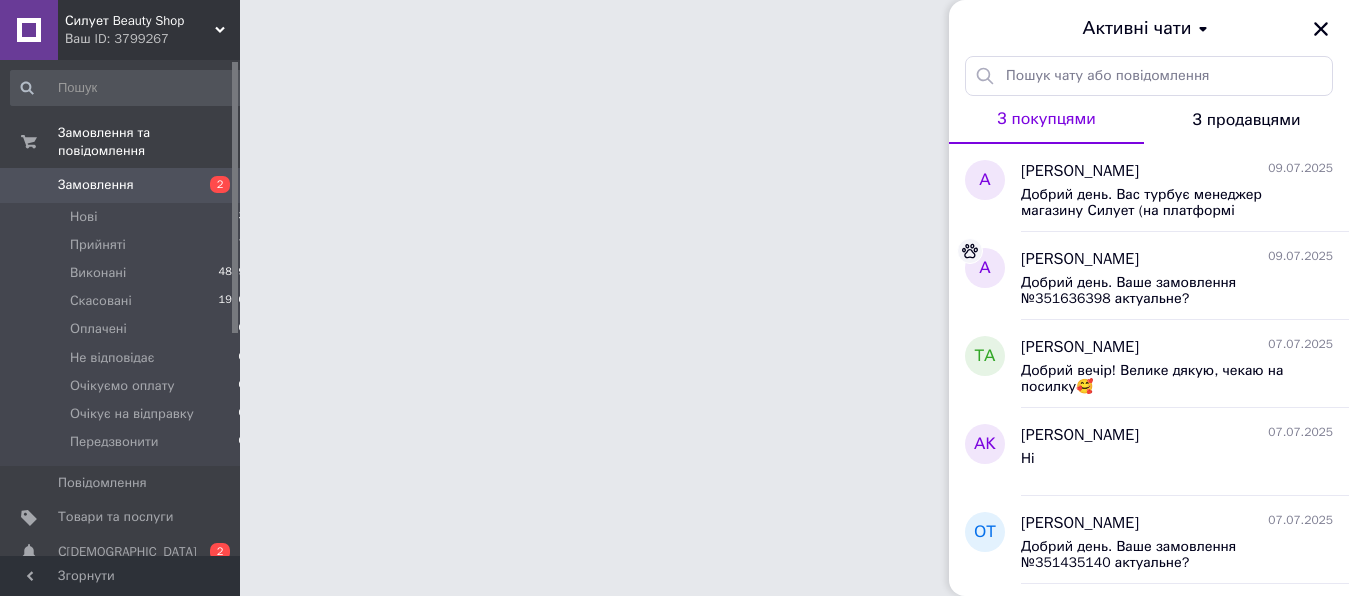 scroll, scrollTop: 0, scrollLeft: 0, axis: both 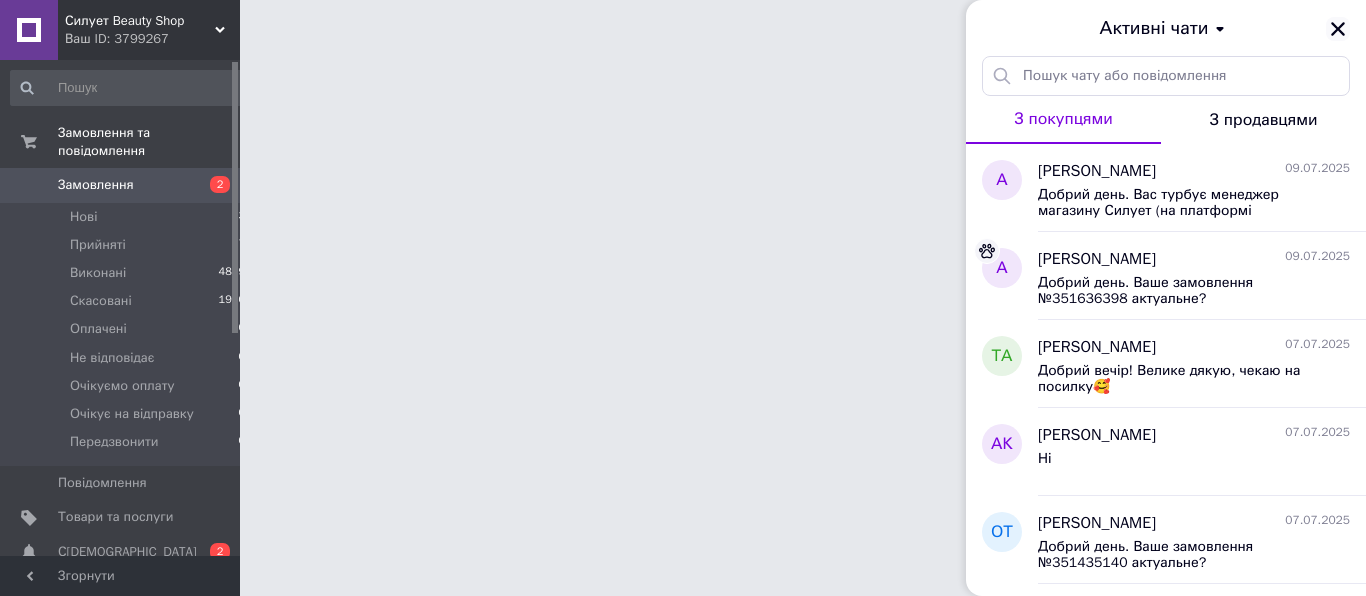 click 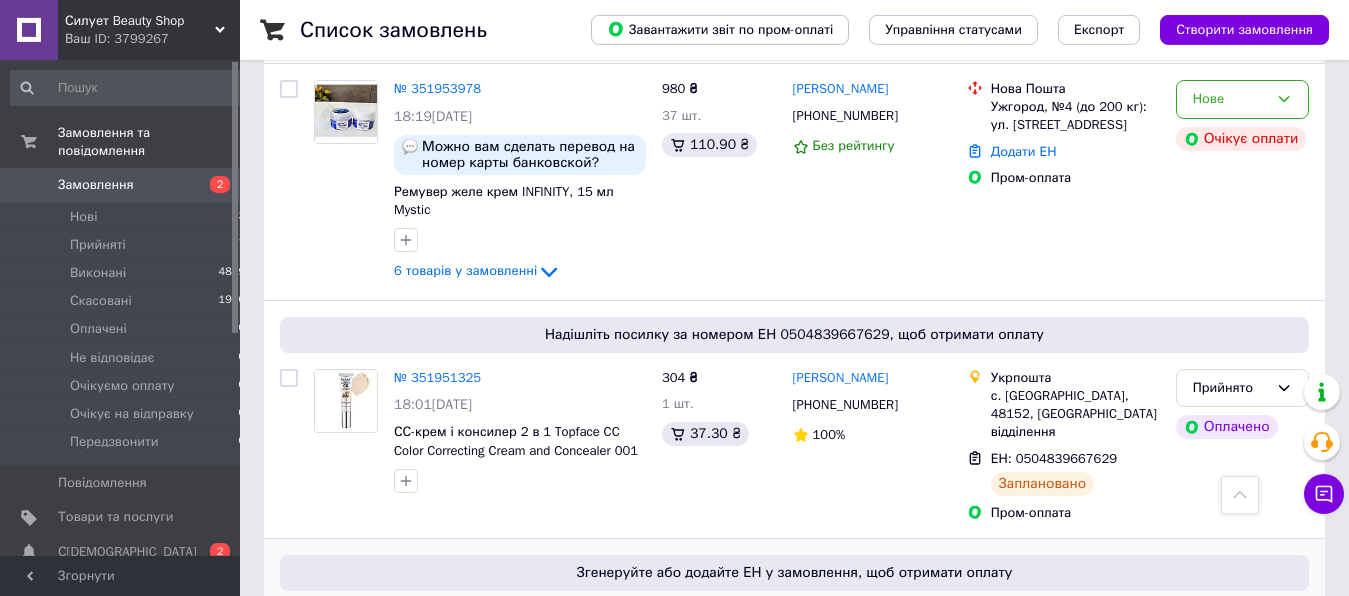 scroll, scrollTop: 306, scrollLeft: 0, axis: vertical 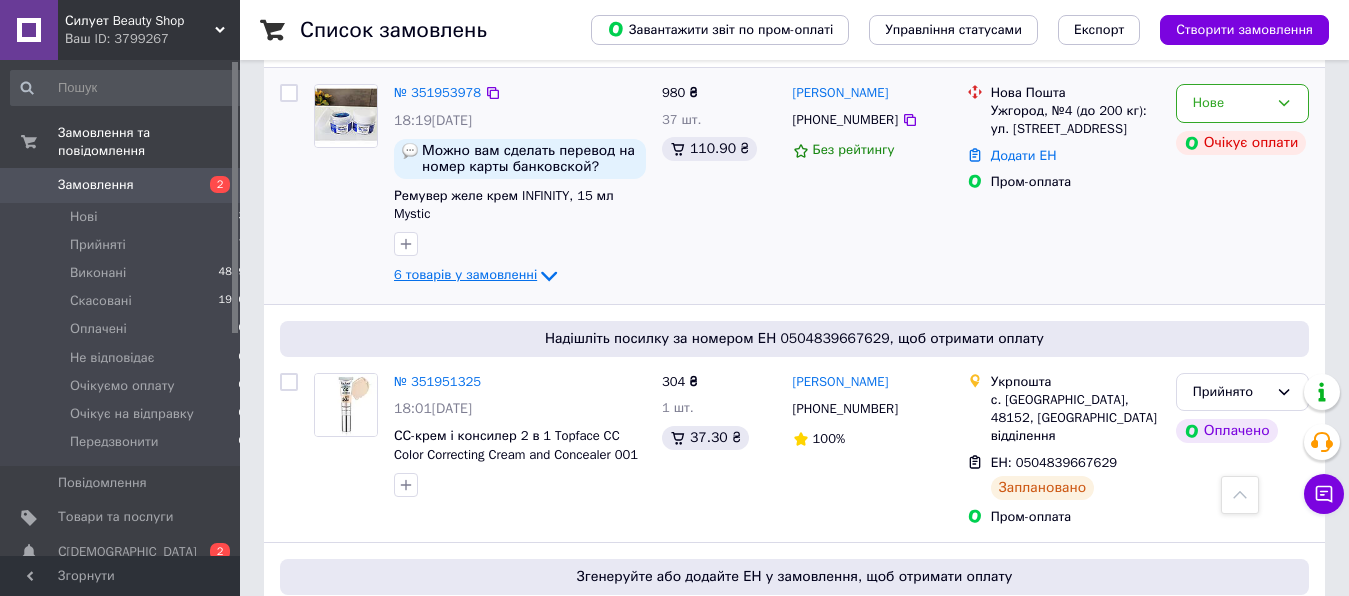 click 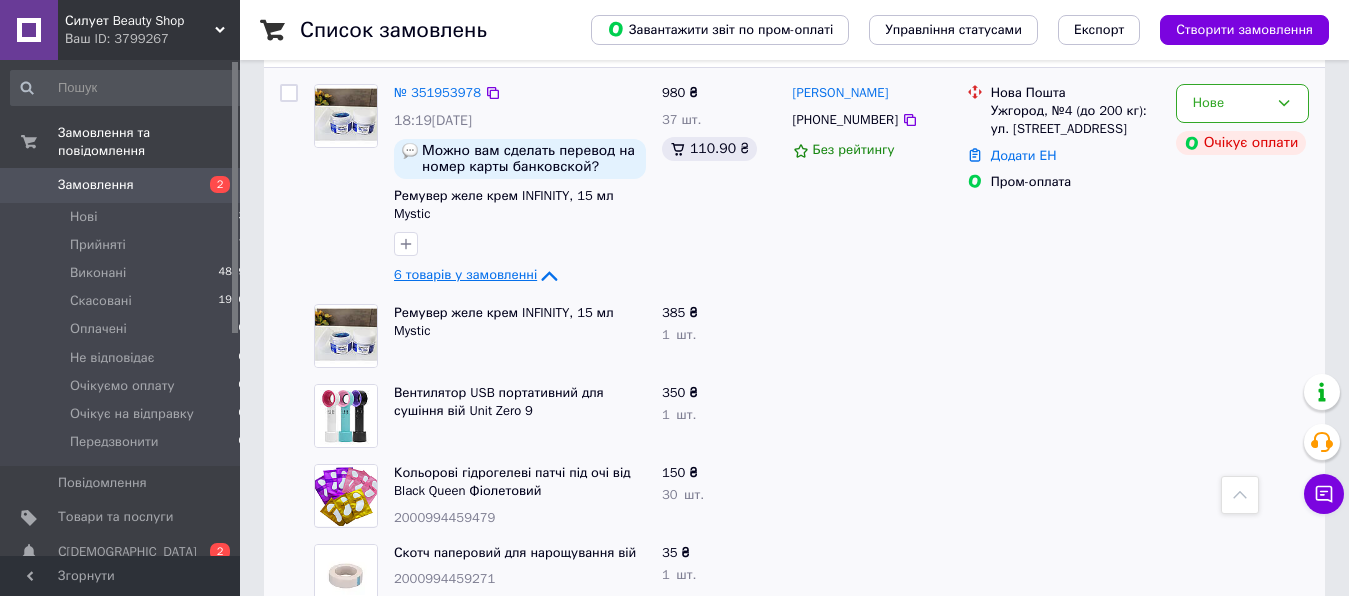 click 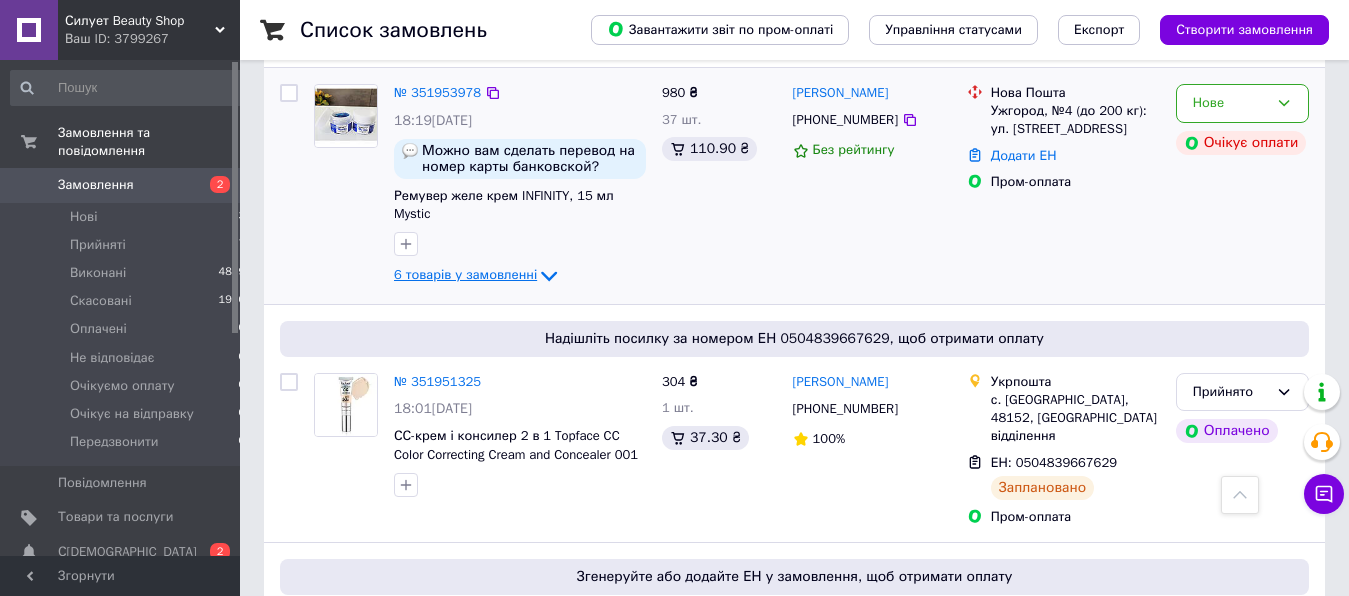 click 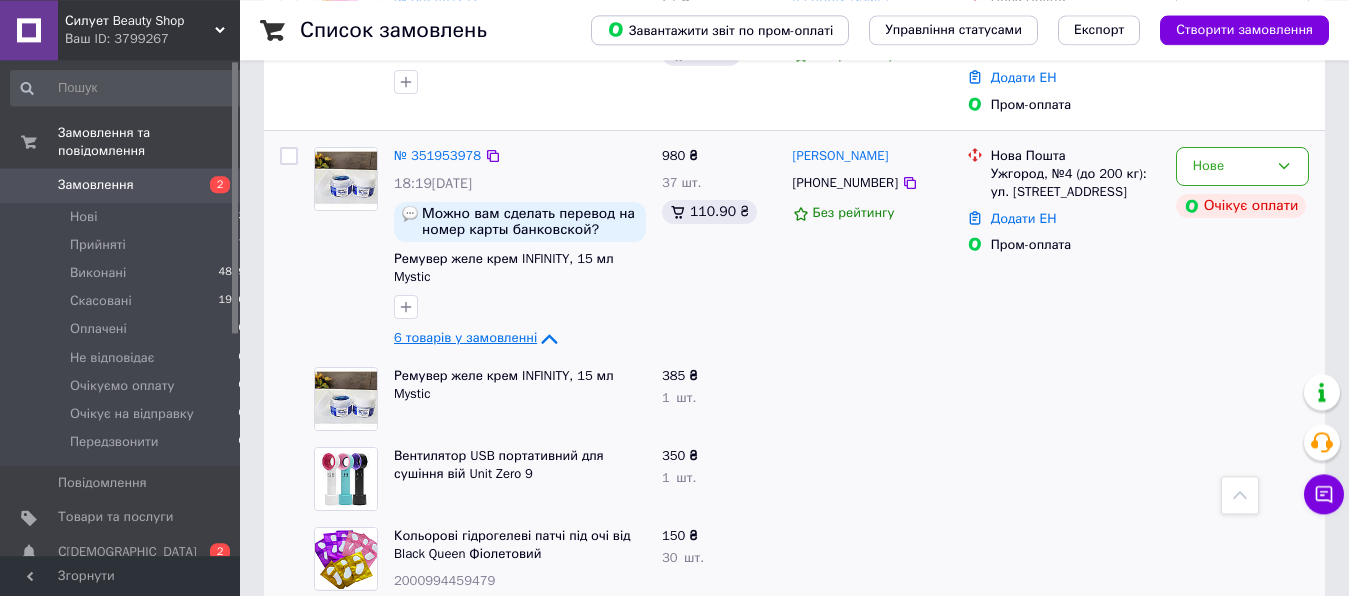 scroll, scrollTop: 204, scrollLeft: 0, axis: vertical 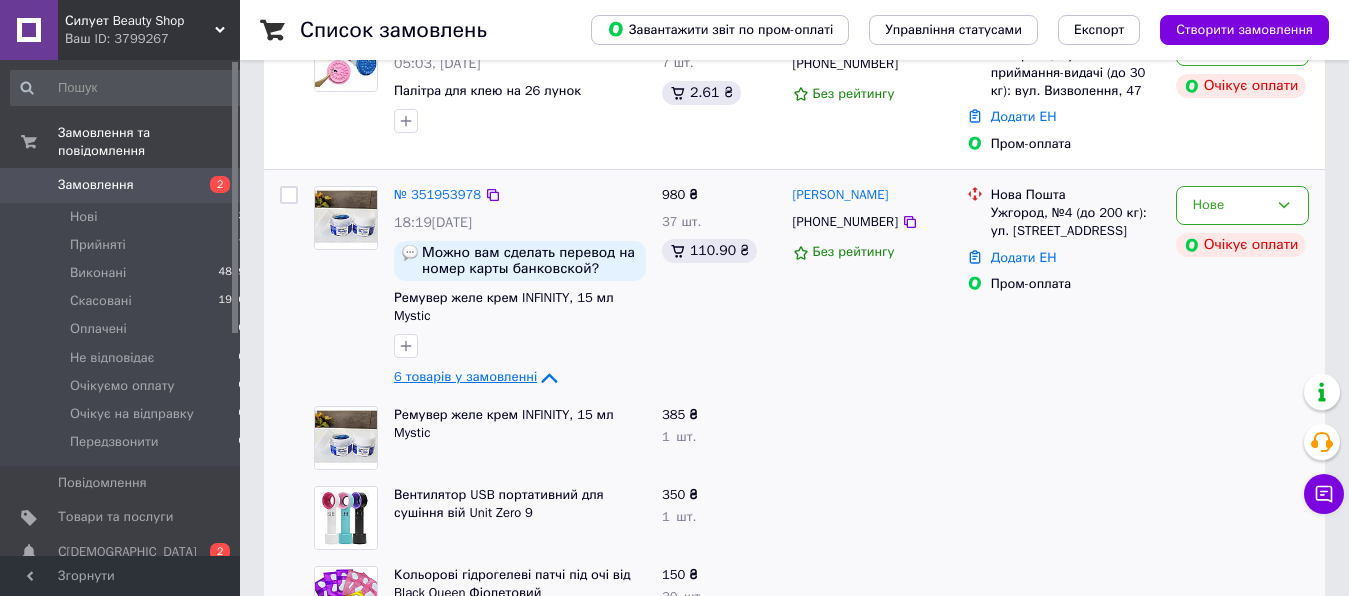 click on "980 ₴ 37 шт. 110.90 ₴" at bounding box center (719, 288) 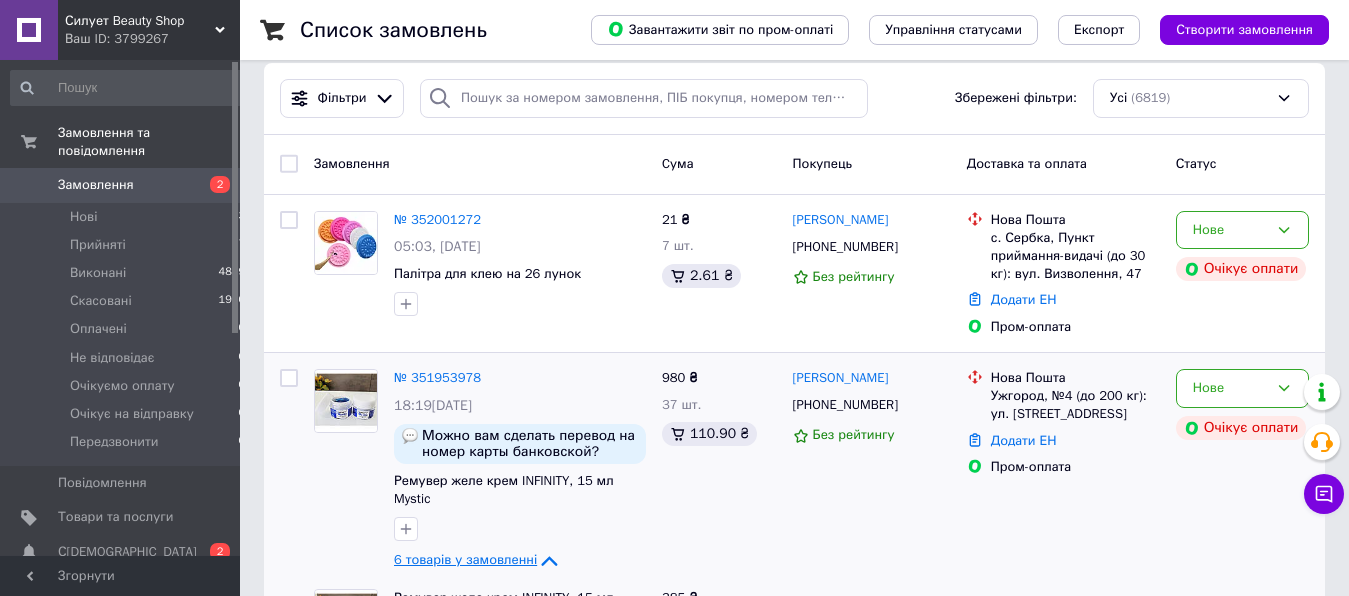 scroll, scrollTop: 0, scrollLeft: 0, axis: both 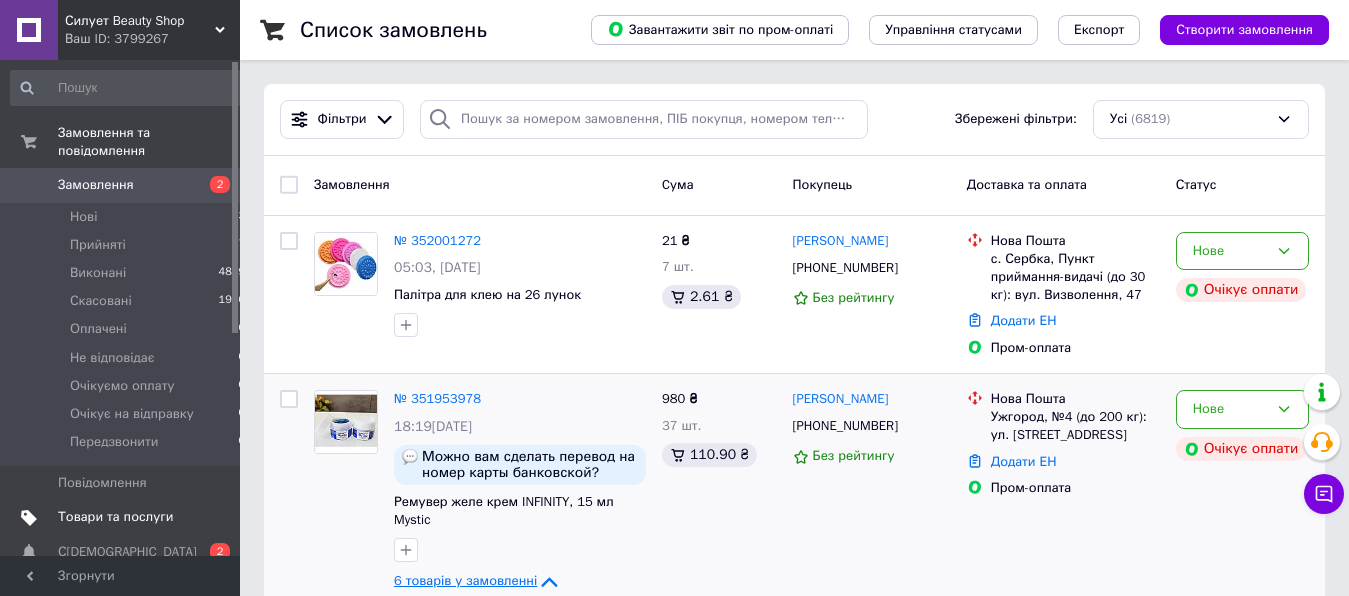 click on "Товари та послуги" at bounding box center (121, 517) 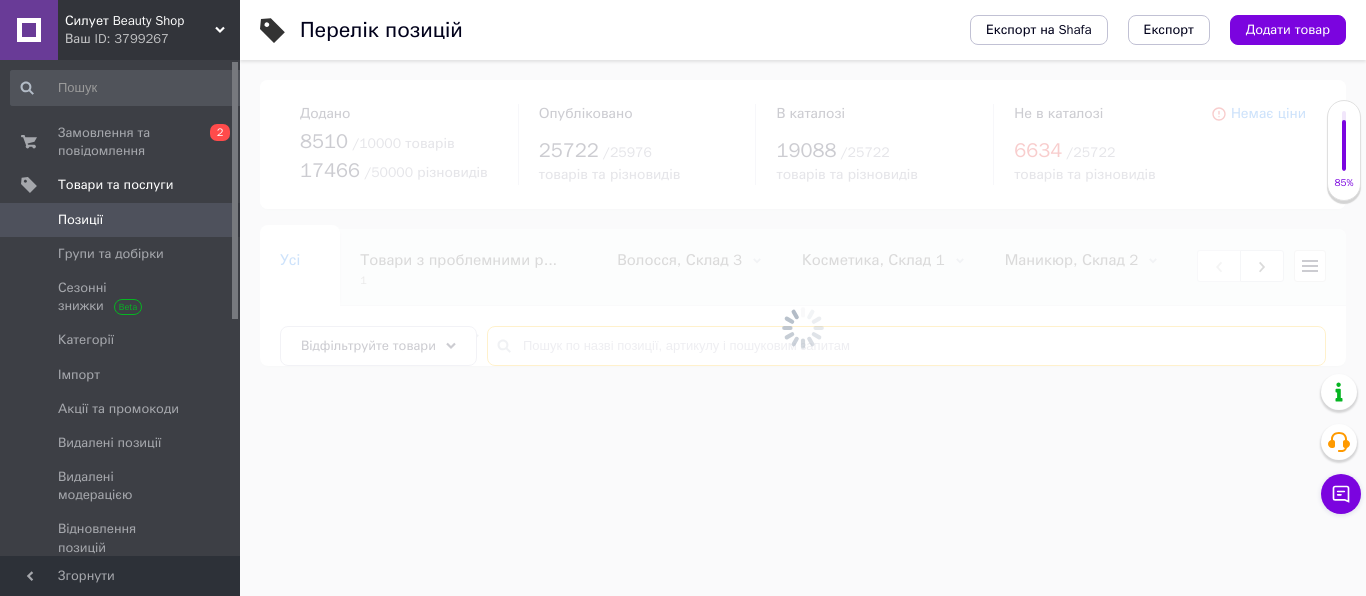 click at bounding box center [906, 346] 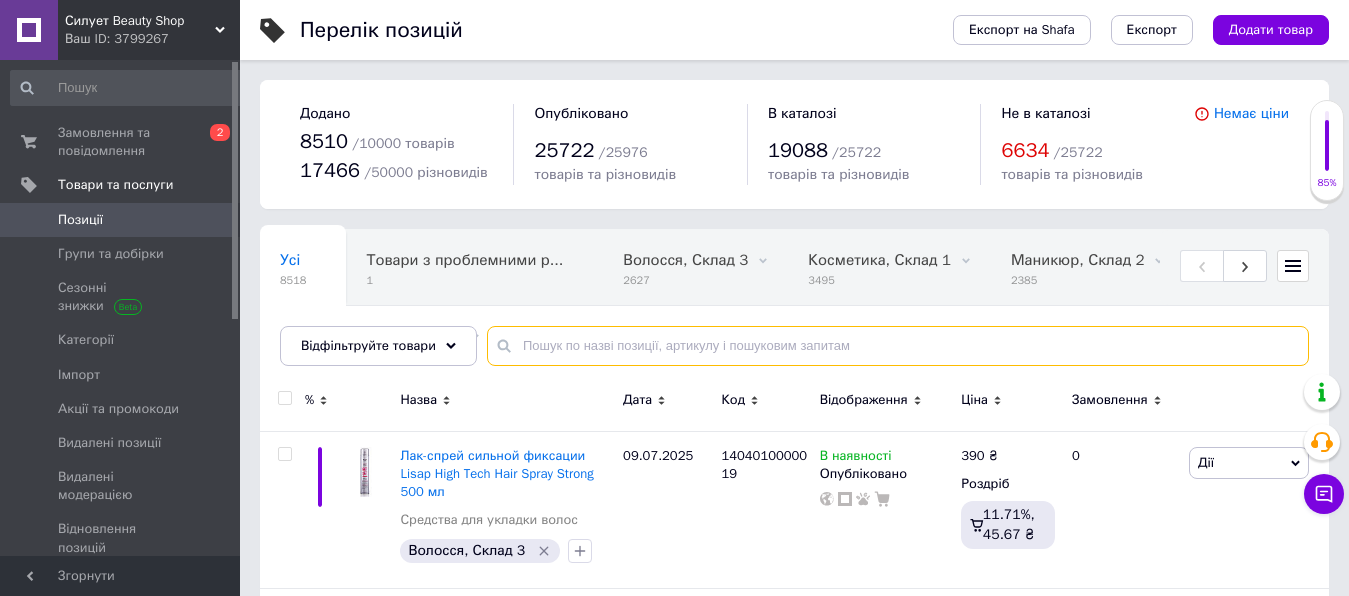 click at bounding box center [898, 346] 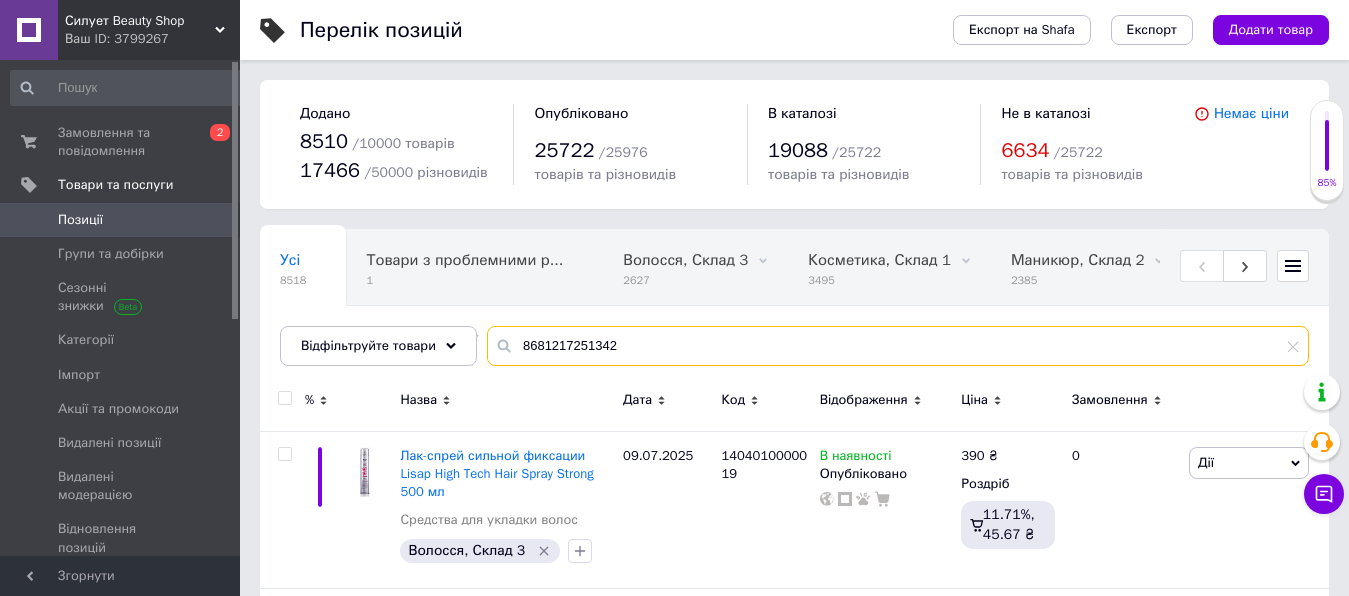 type on "8681217251342" 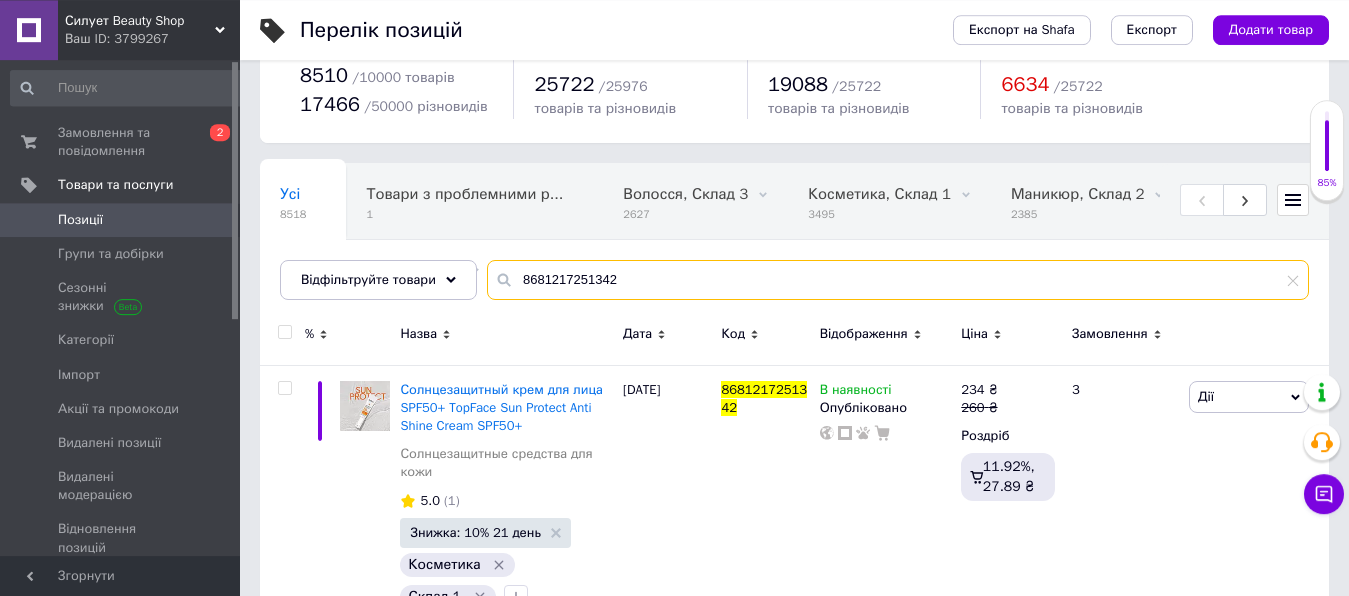 scroll, scrollTop: 124, scrollLeft: 0, axis: vertical 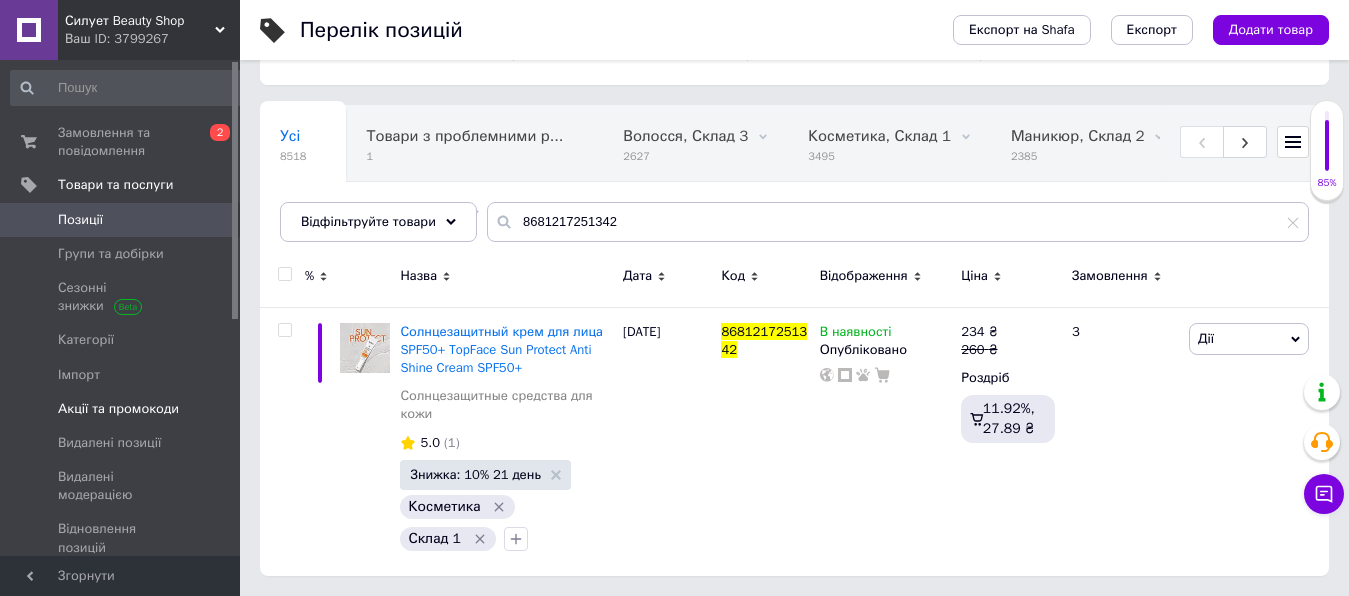 click on "Акції та промокоди" at bounding box center (118, 409) 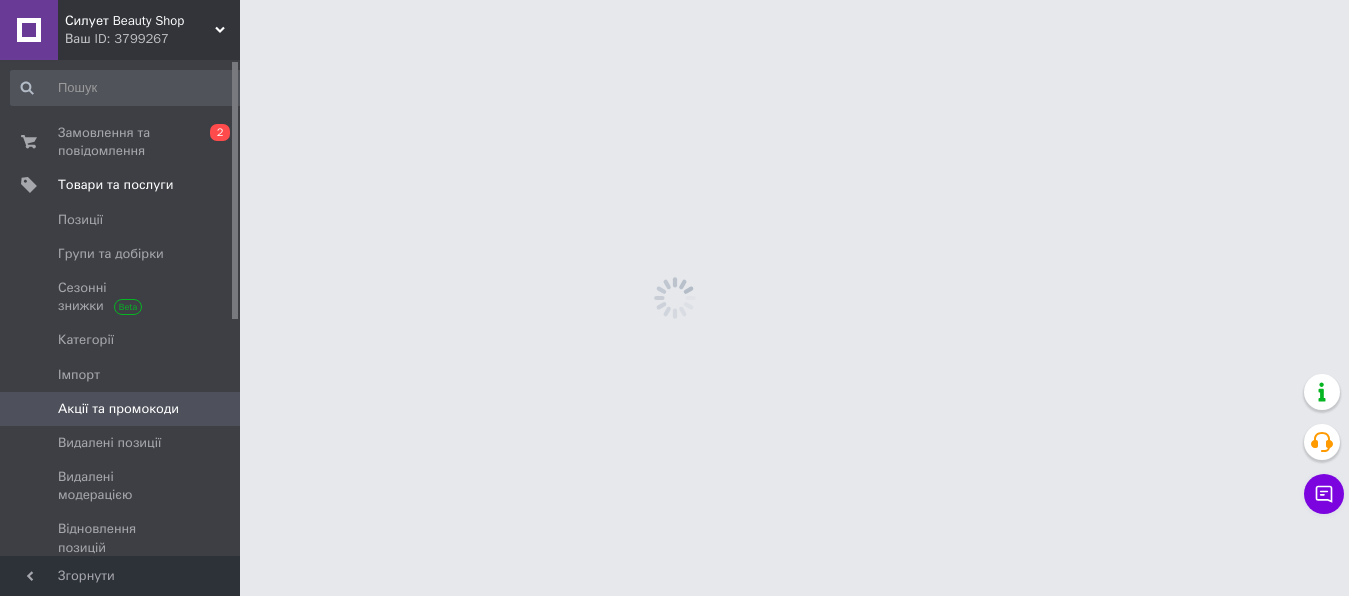 scroll, scrollTop: 0, scrollLeft: 0, axis: both 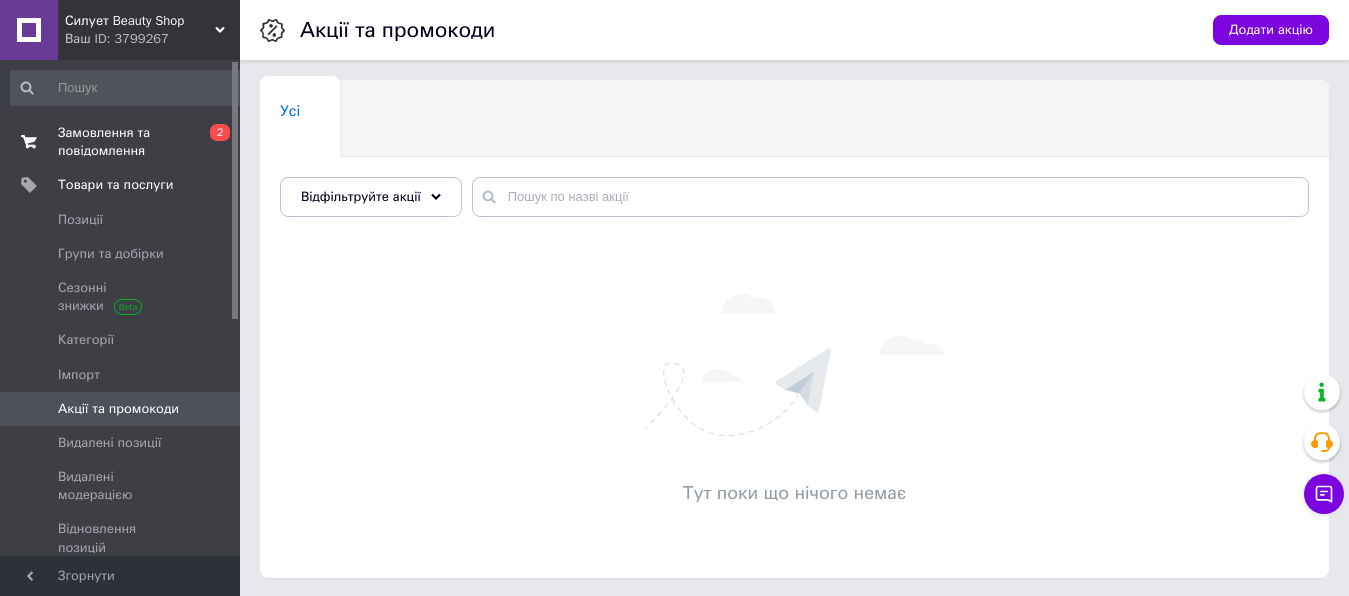 click on "Замовлення та повідомлення" at bounding box center [121, 142] 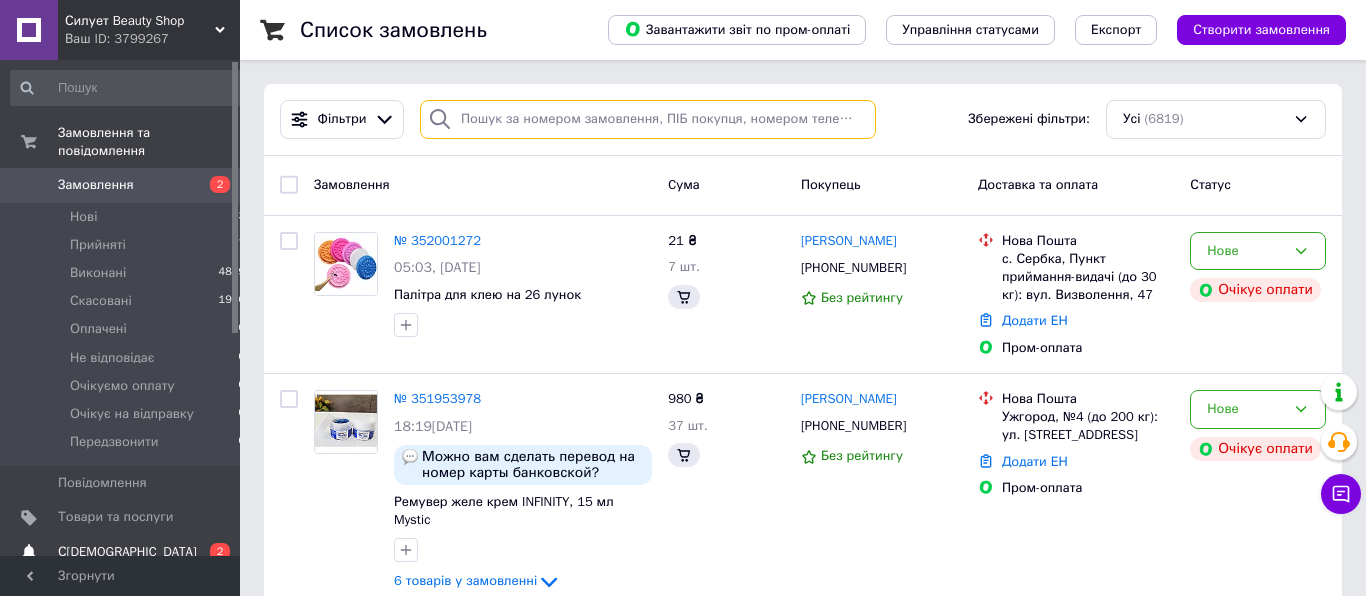 click at bounding box center [648, 119] 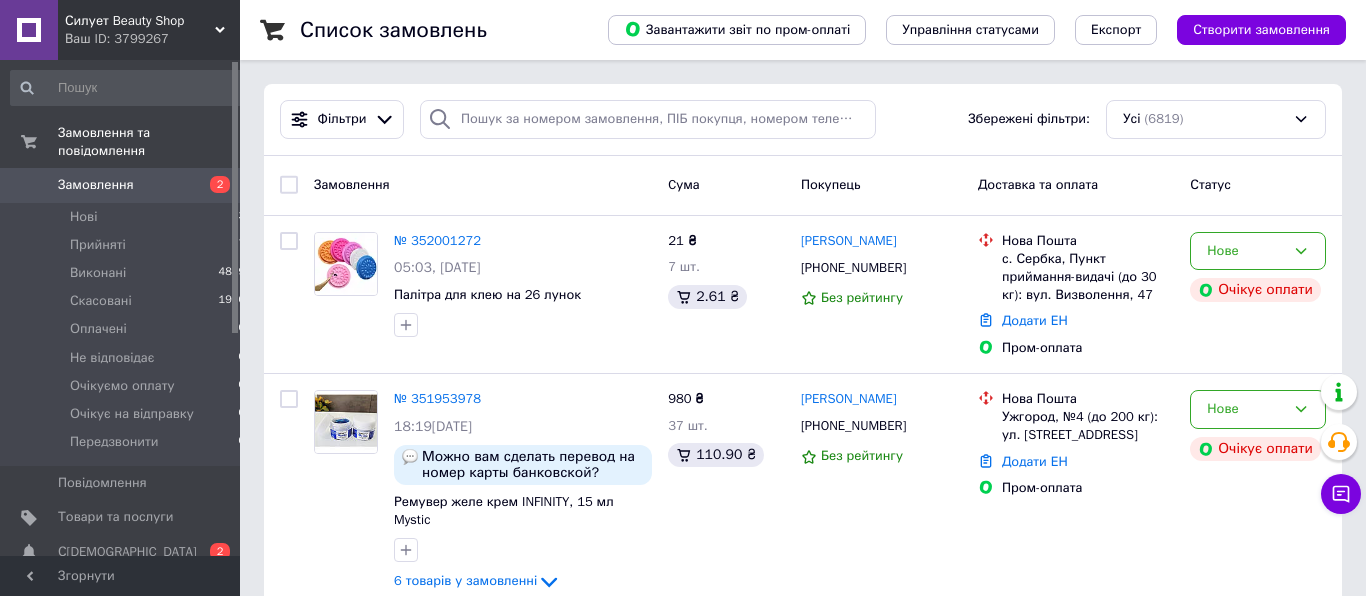 click on "Товари та послуги" at bounding box center [115, 517] 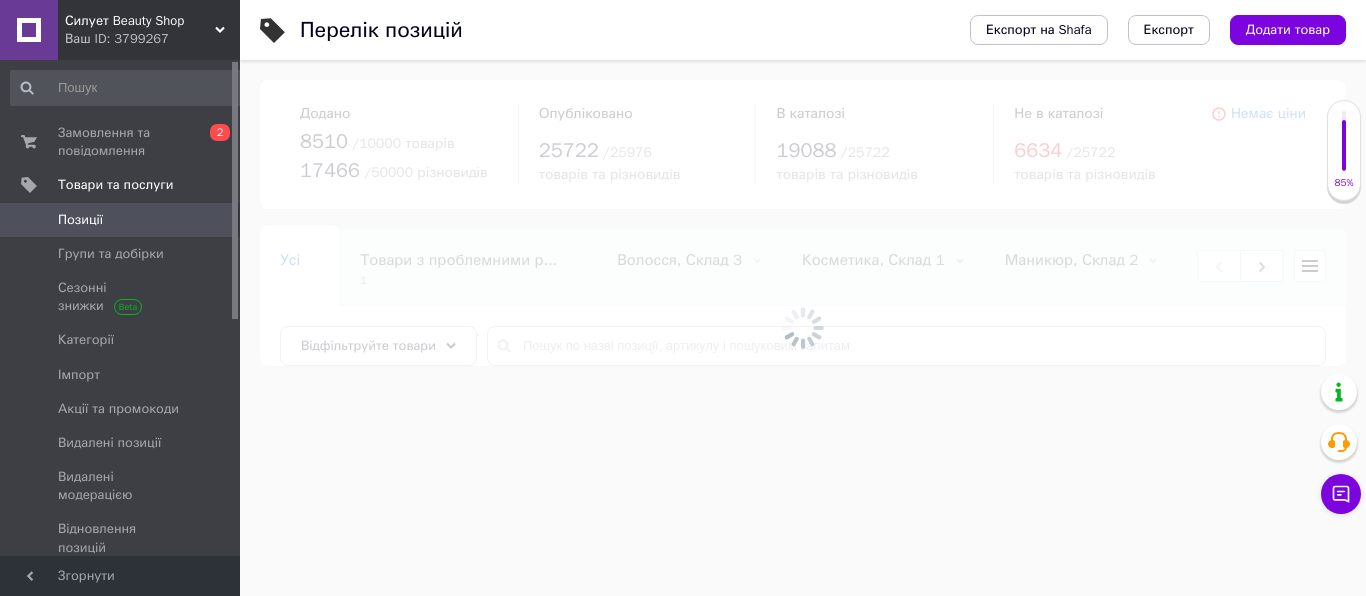 click at bounding box center [803, 328] 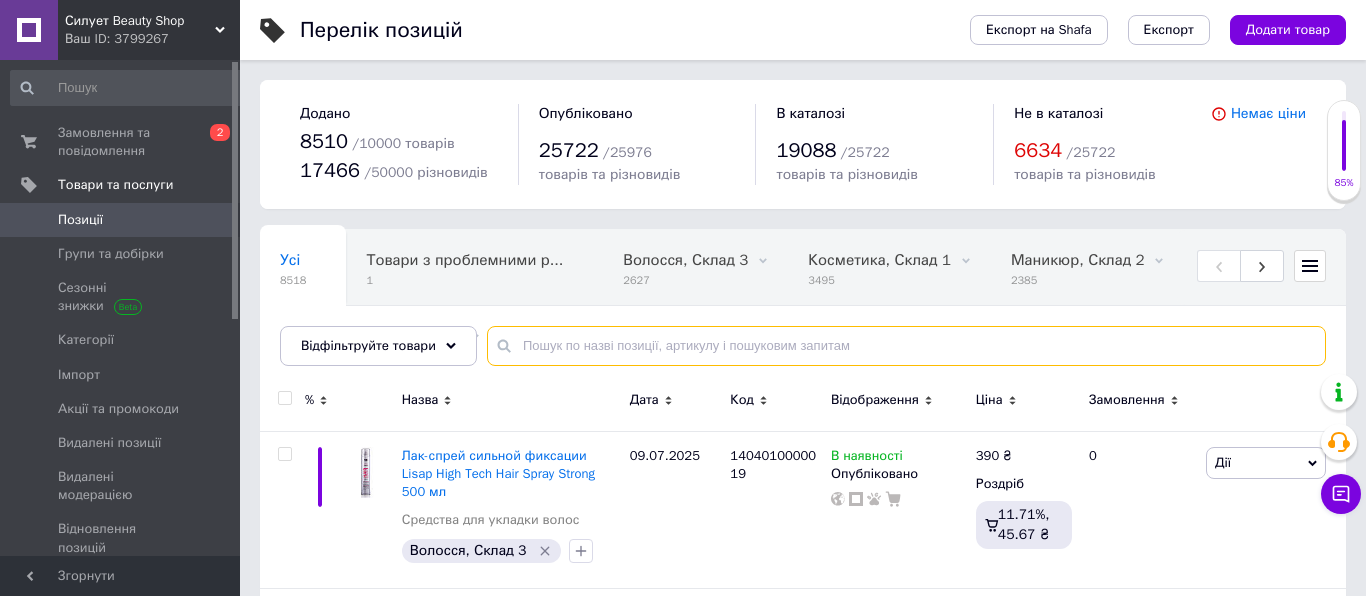 click at bounding box center (906, 346) 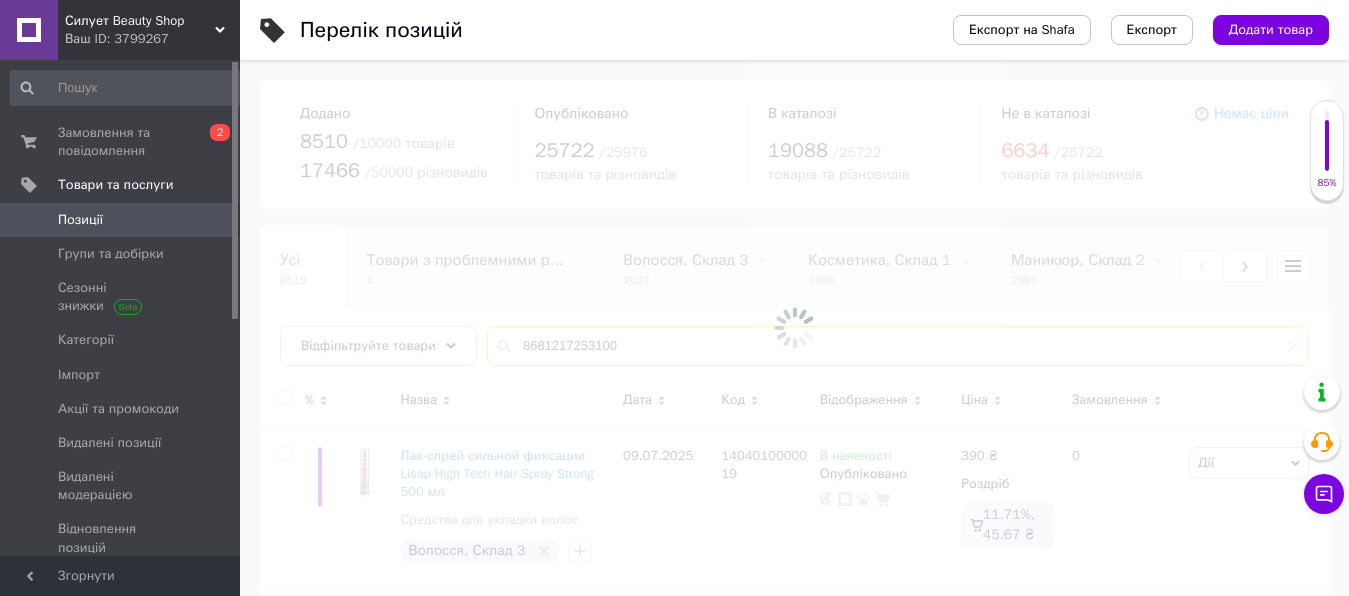 scroll, scrollTop: 306, scrollLeft: 0, axis: vertical 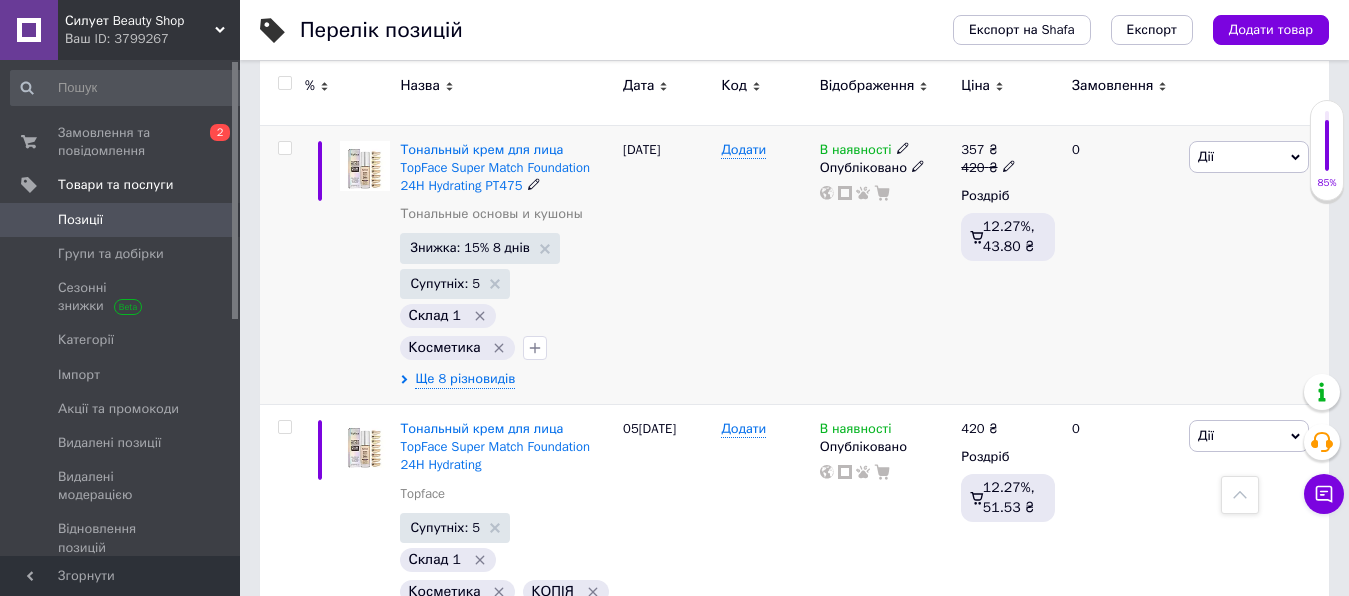 click on "0" at bounding box center (1122, 264) 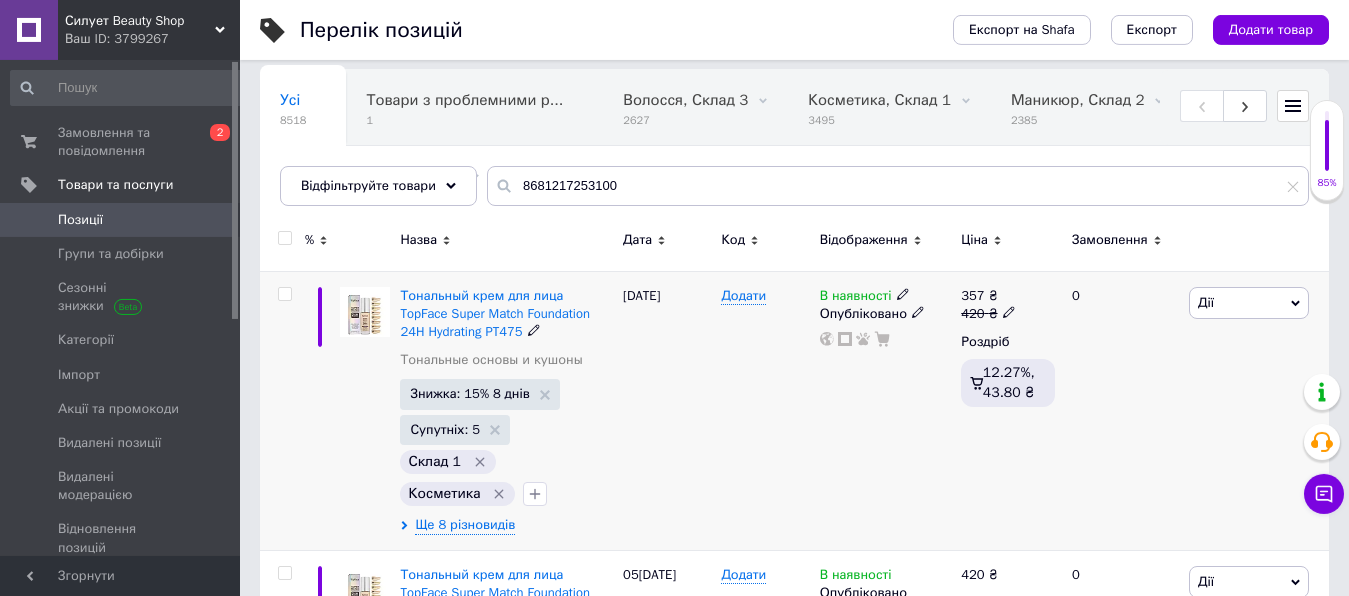 scroll, scrollTop: 206, scrollLeft: 0, axis: vertical 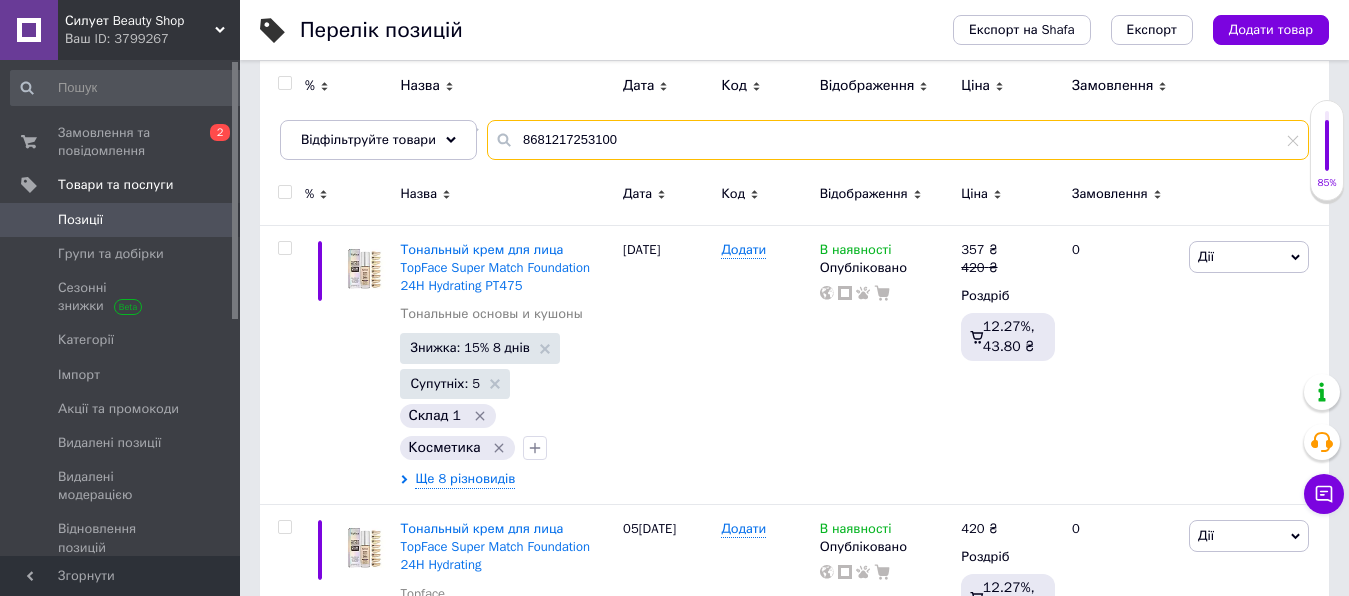 click on "8681217253100" at bounding box center [898, 140] 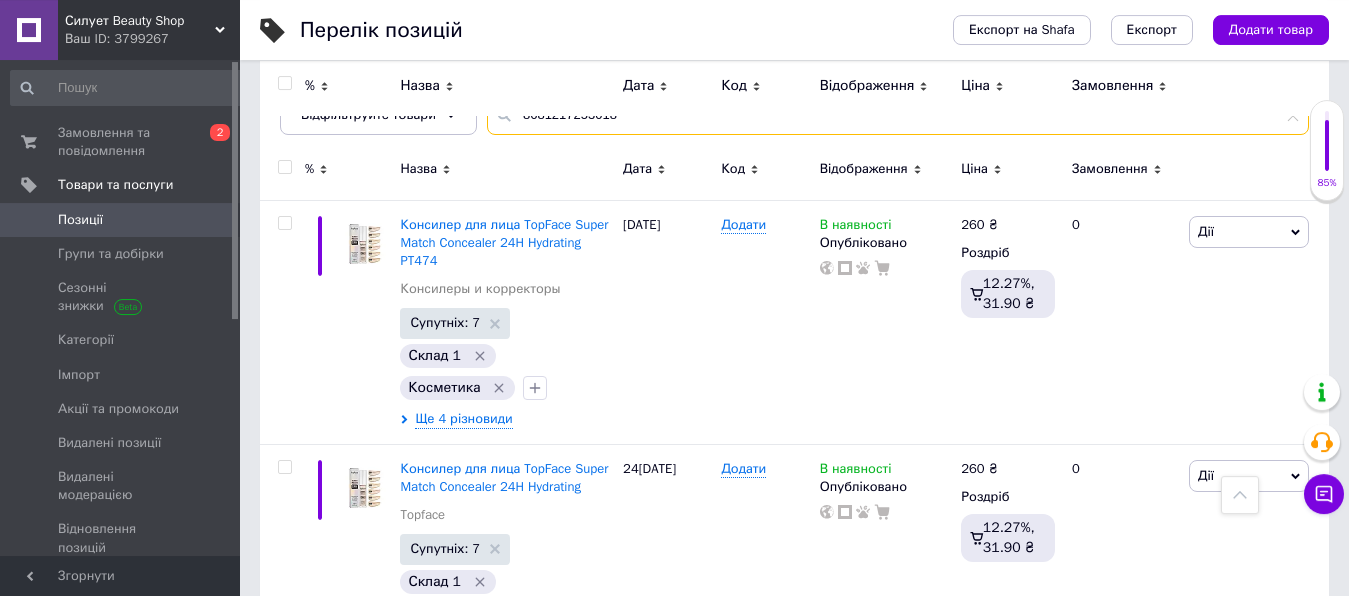 scroll, scrollTop: 50, scrollLeft: 0, axis: vertical 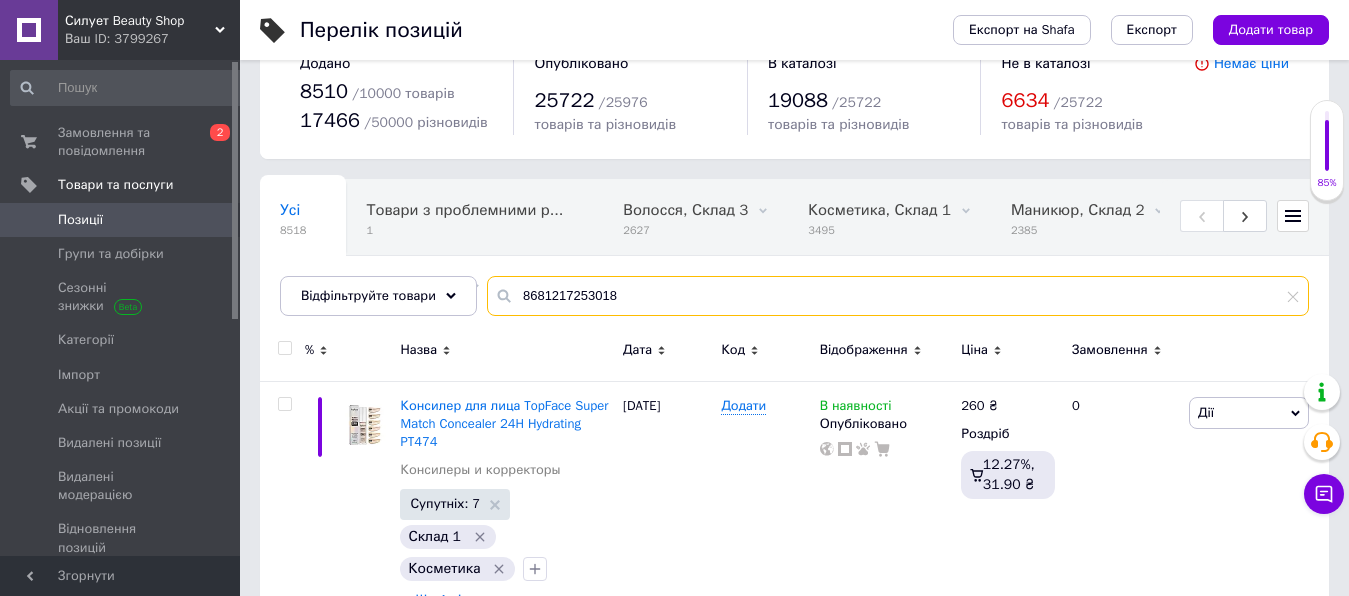 click on "8681217253018" at bounding box center [898, 296] 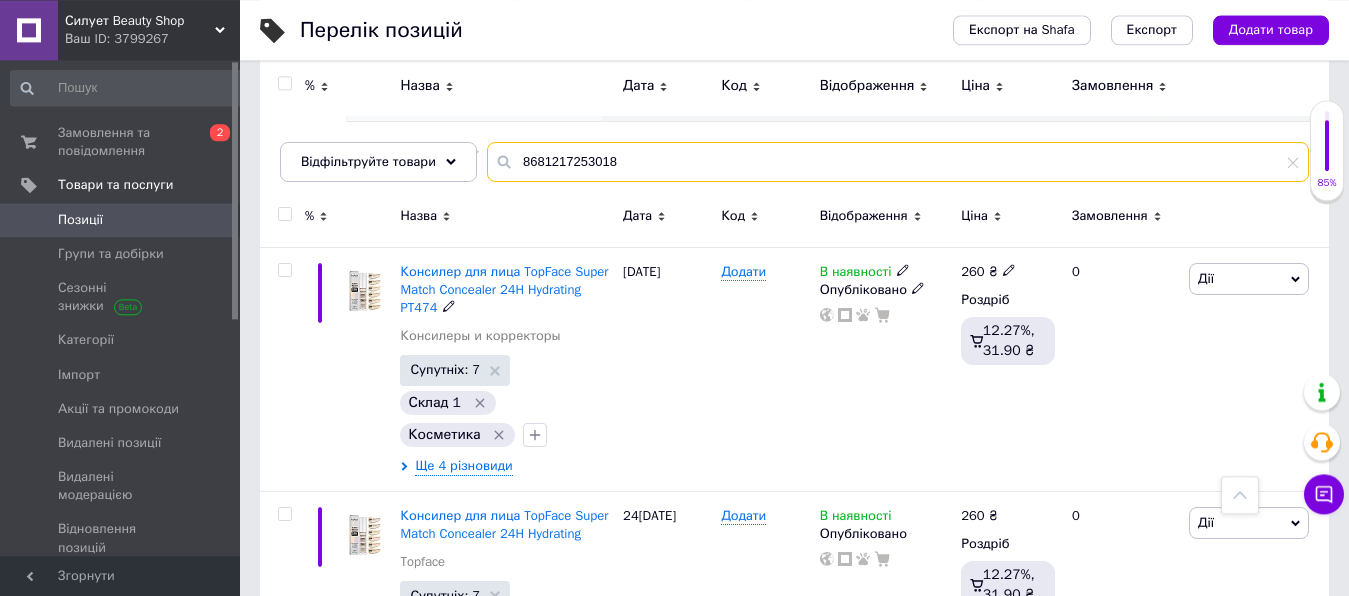 scroll, scrollTop: 0, scrollLeft: 0, axis: both 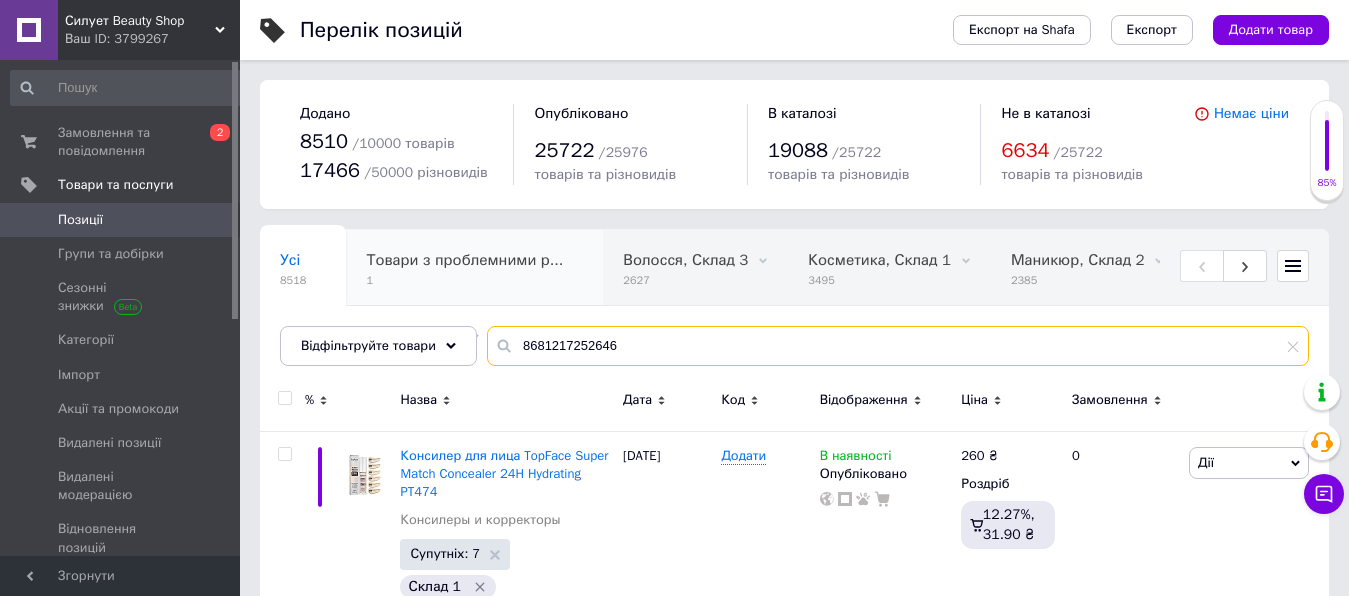 type on "8681217252646" 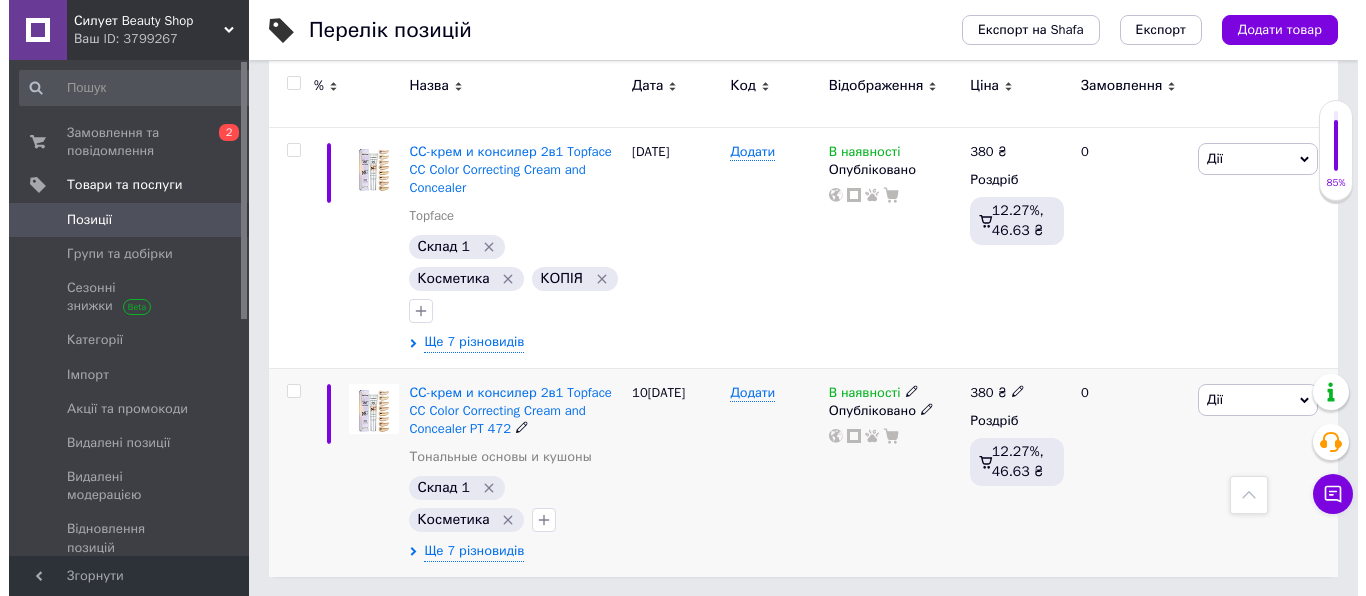 scroll, scrollTop: 0, scrollLeft: 0, axis: both 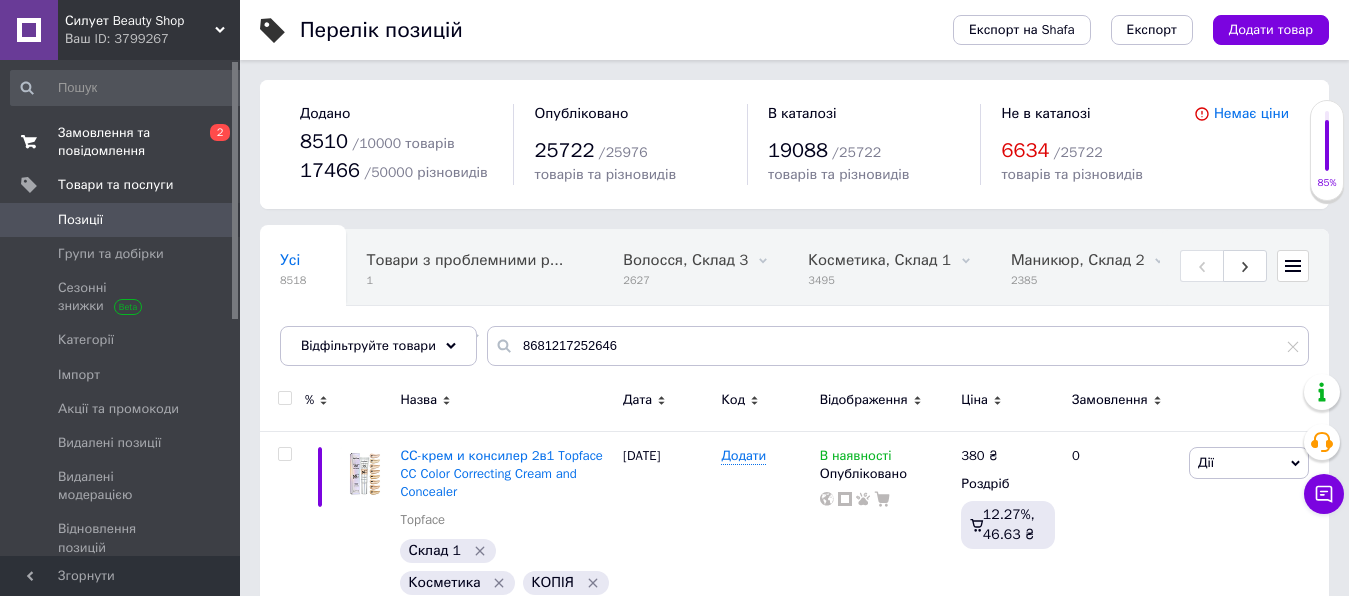 click on "Замовлення та повідомлення" at bounding box center (121, 142) 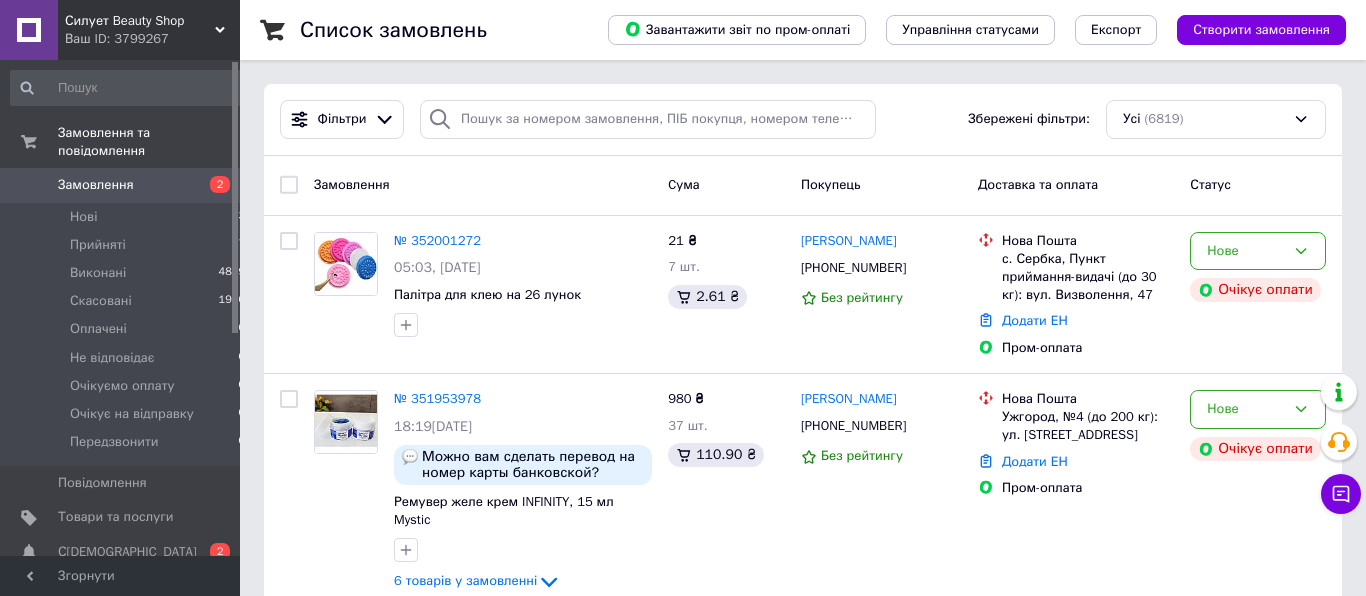 click on "№ 352001272" at bounding box center [437, 240] 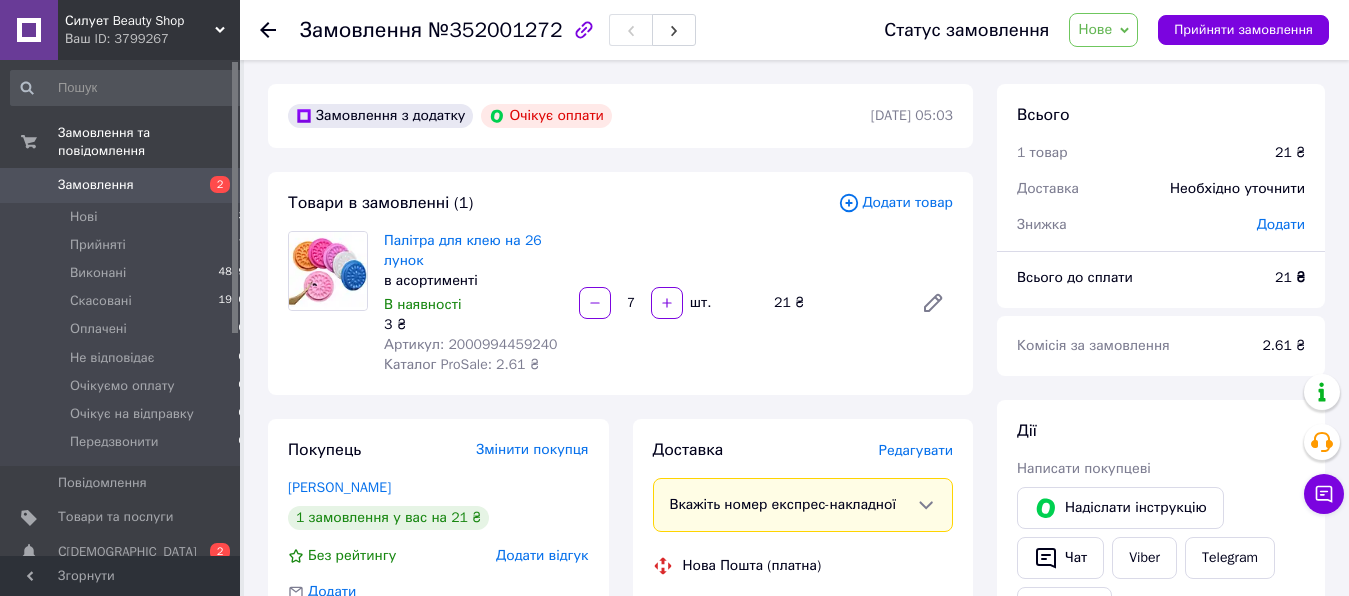 click 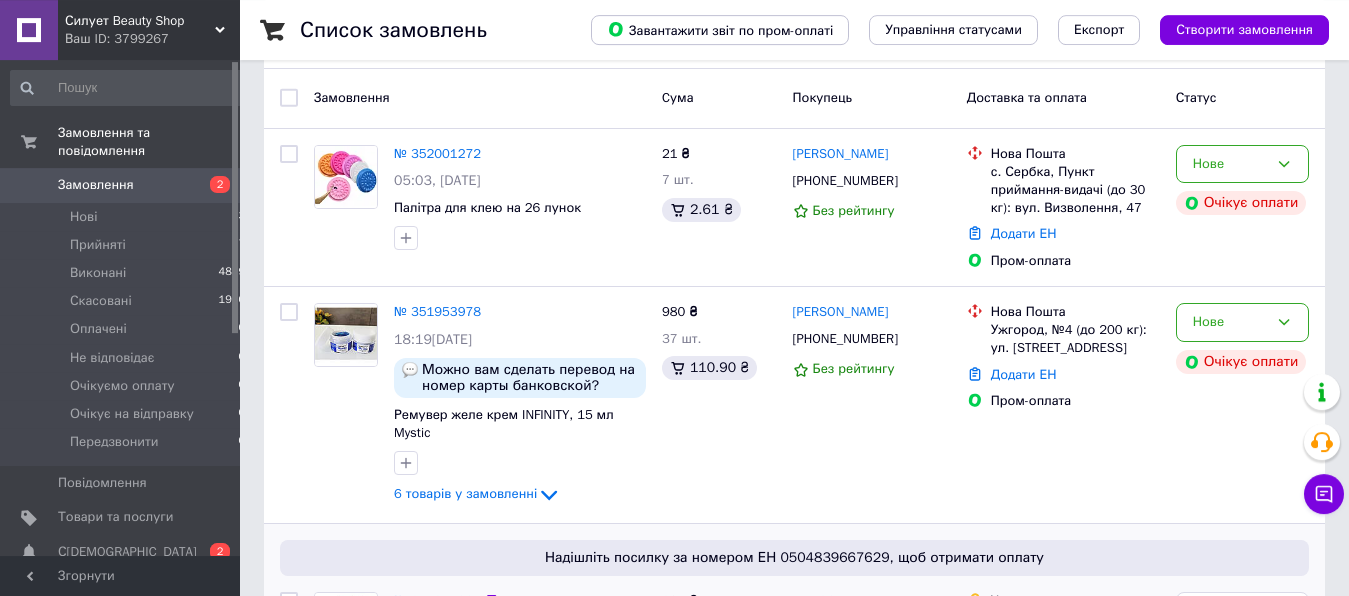 scroll, scrollTop: 102, scrollLeft: 0, axis: vertical 